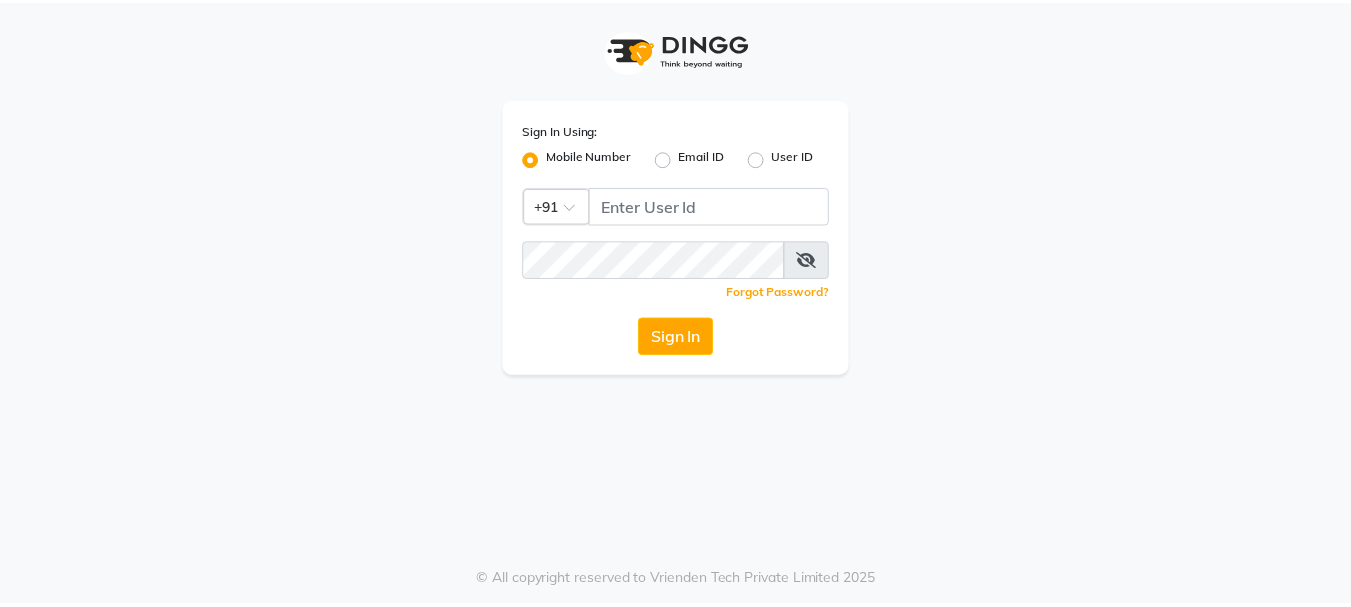 scroll, scrollTop: 0, scrollLeft: 0, axis: both 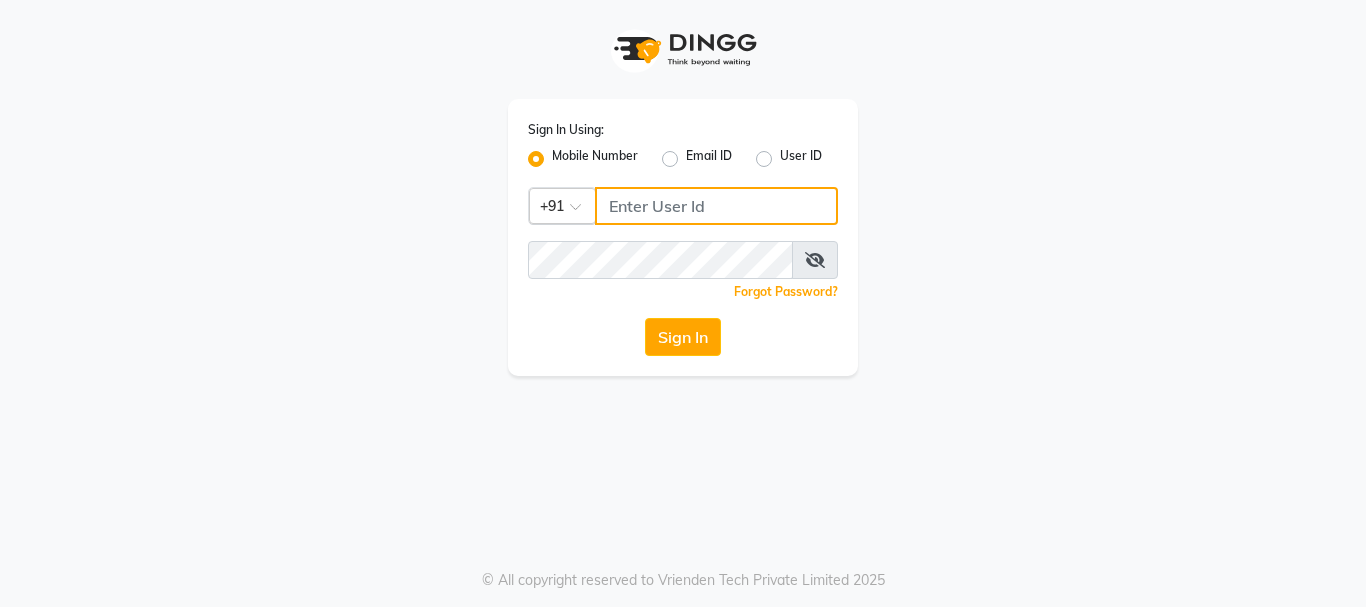 type on "9552609552" 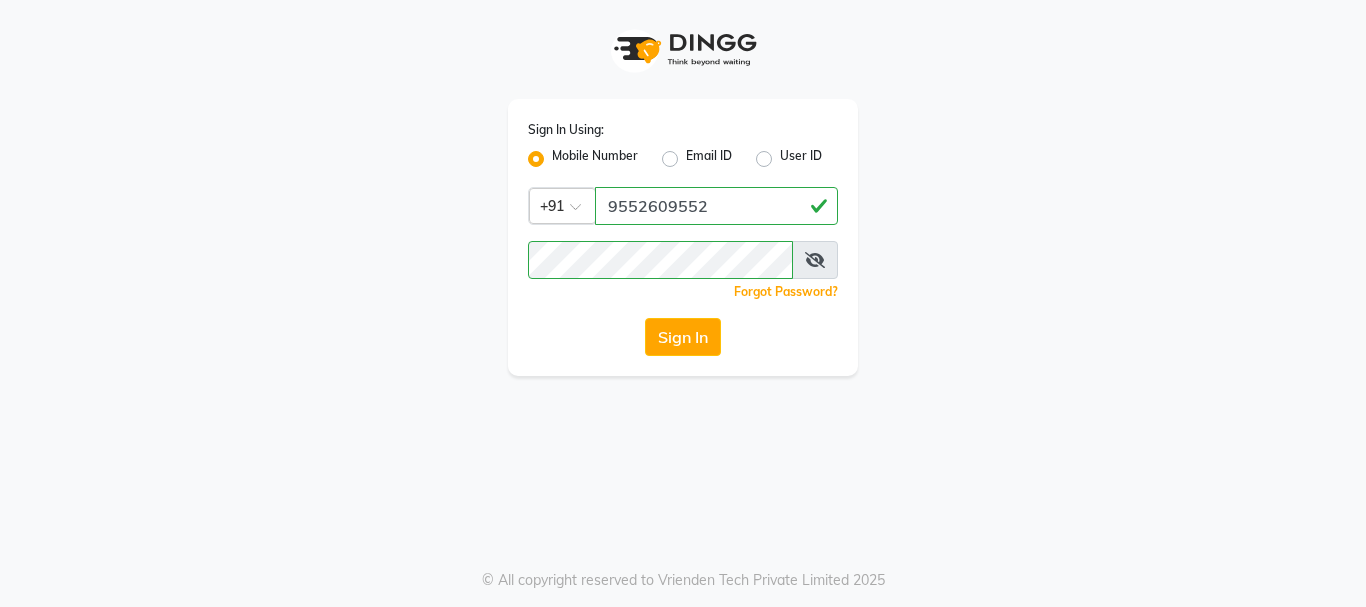 drag, startPoint x: 372, startPoint y: 313, endPoint x: 415, endPoint y: 313, distance: 43 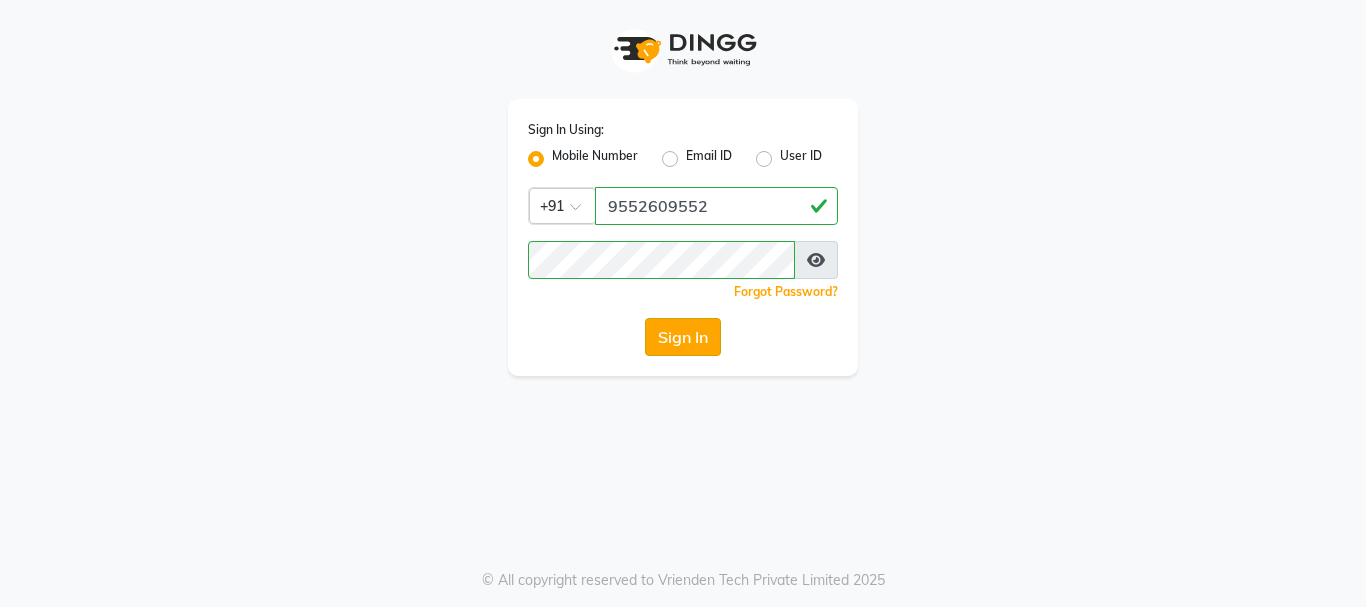 click on "Sign In" 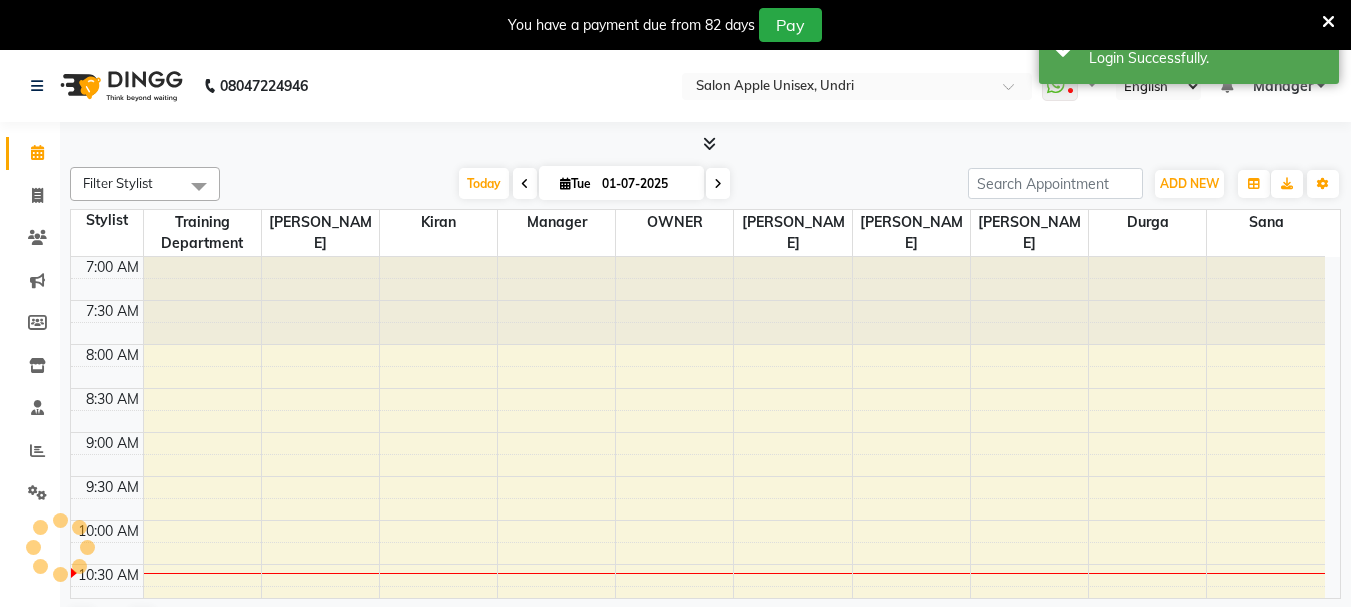 scroll, scrollTop: 0, scrollLeft: 0, axis: both 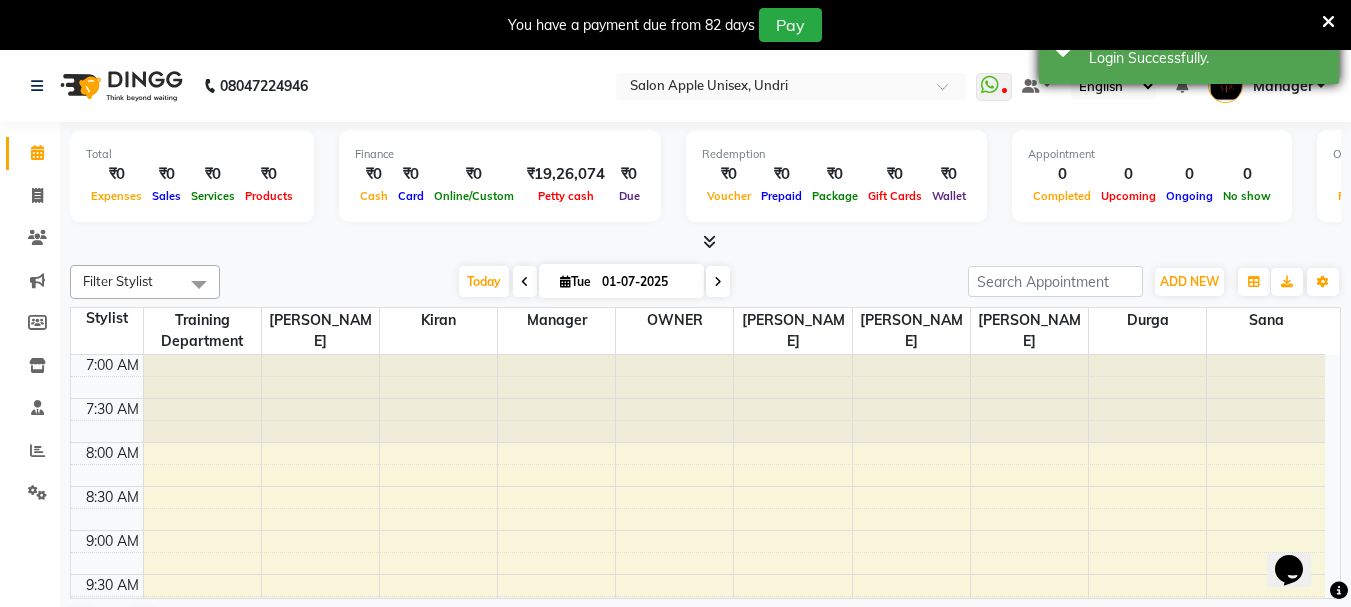 click at bounding box center [1328, 22] 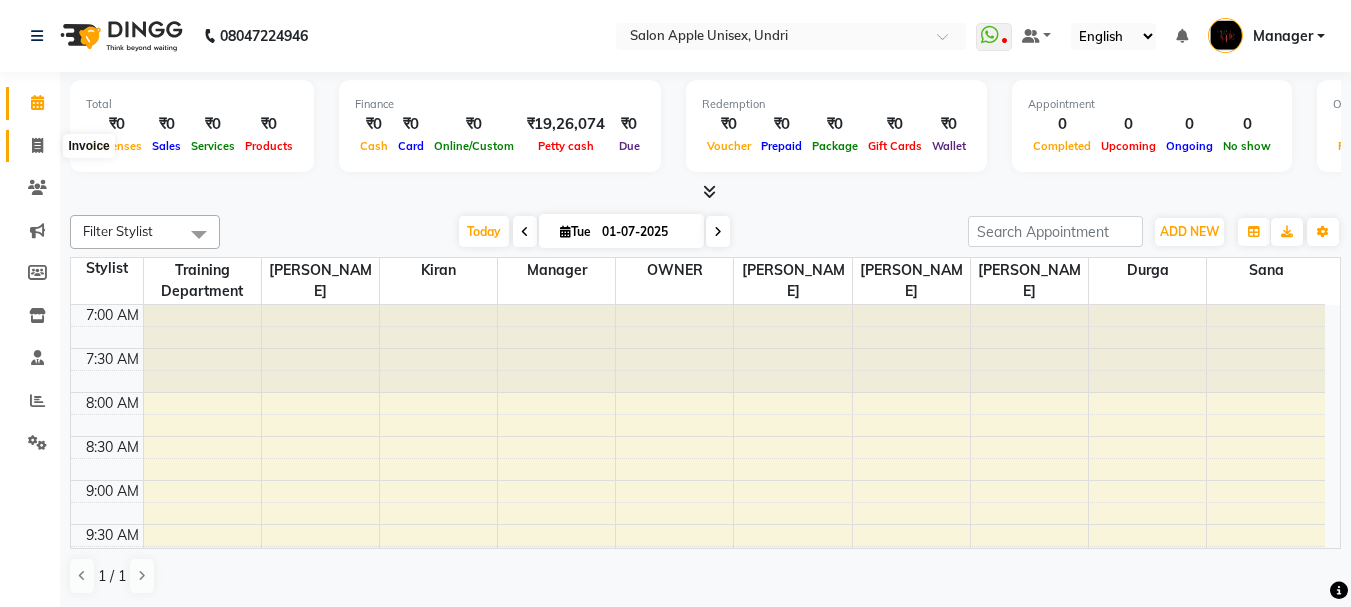 click 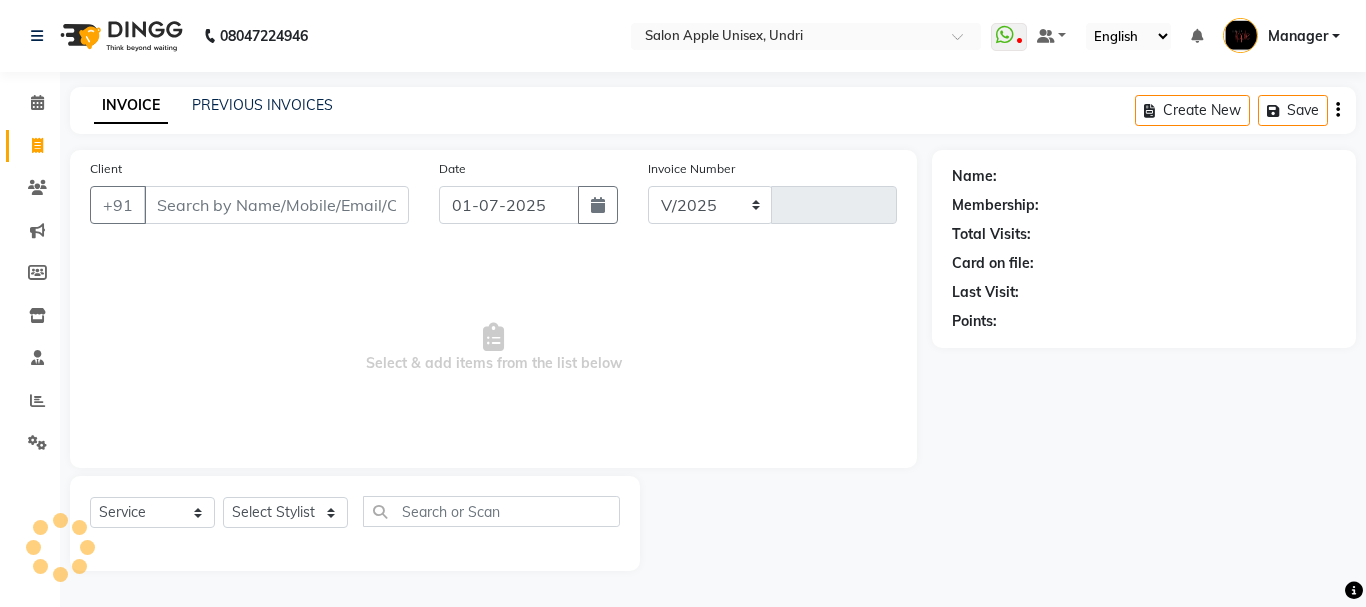 select on "158" 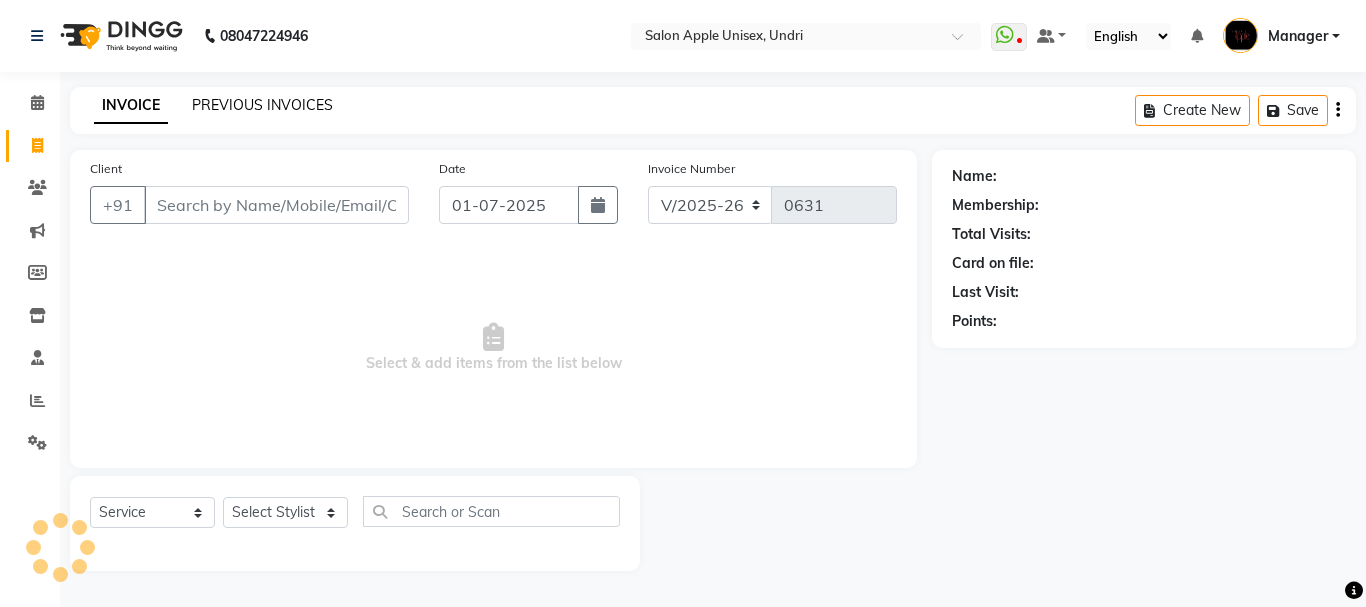 click on "PREVIOUS INVOICES" 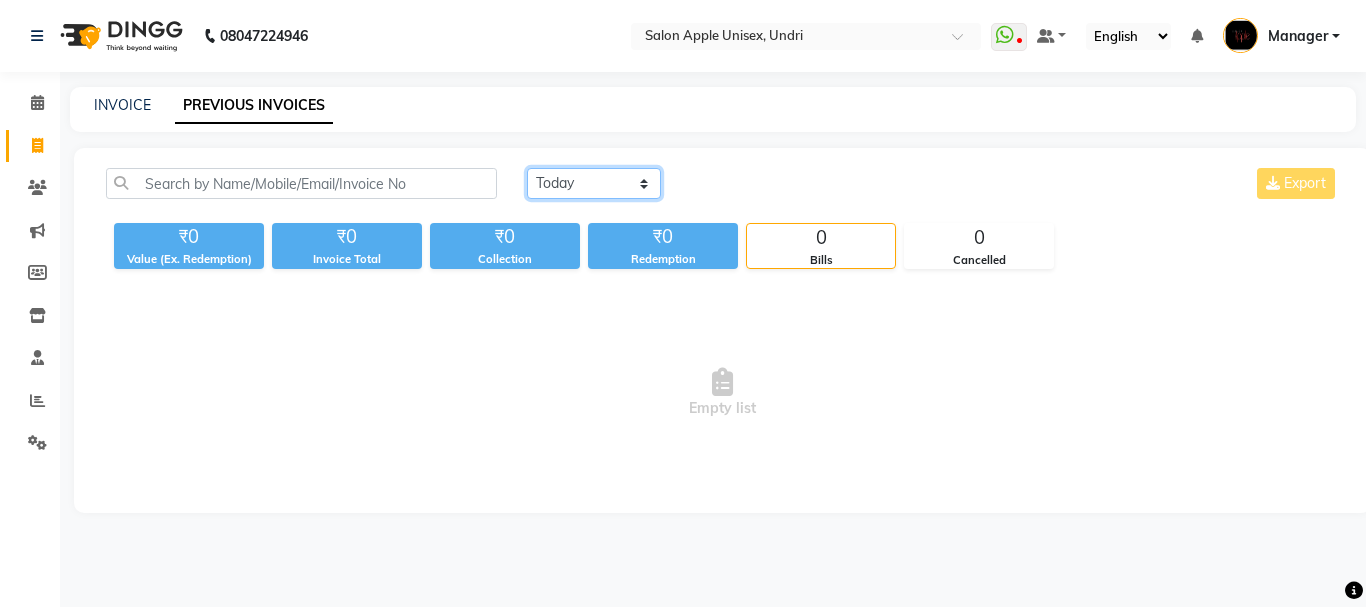 click on "[DATE] [DATE] Custom Range" 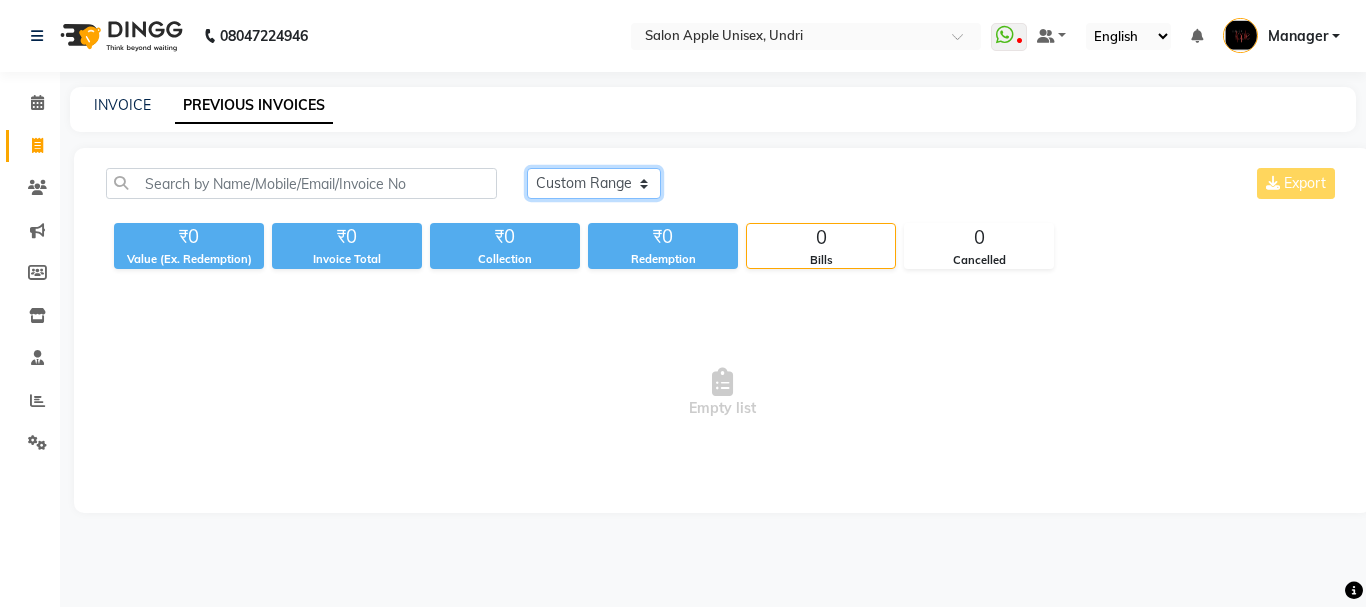 click on "[DATE] [DATE] Custom Range" 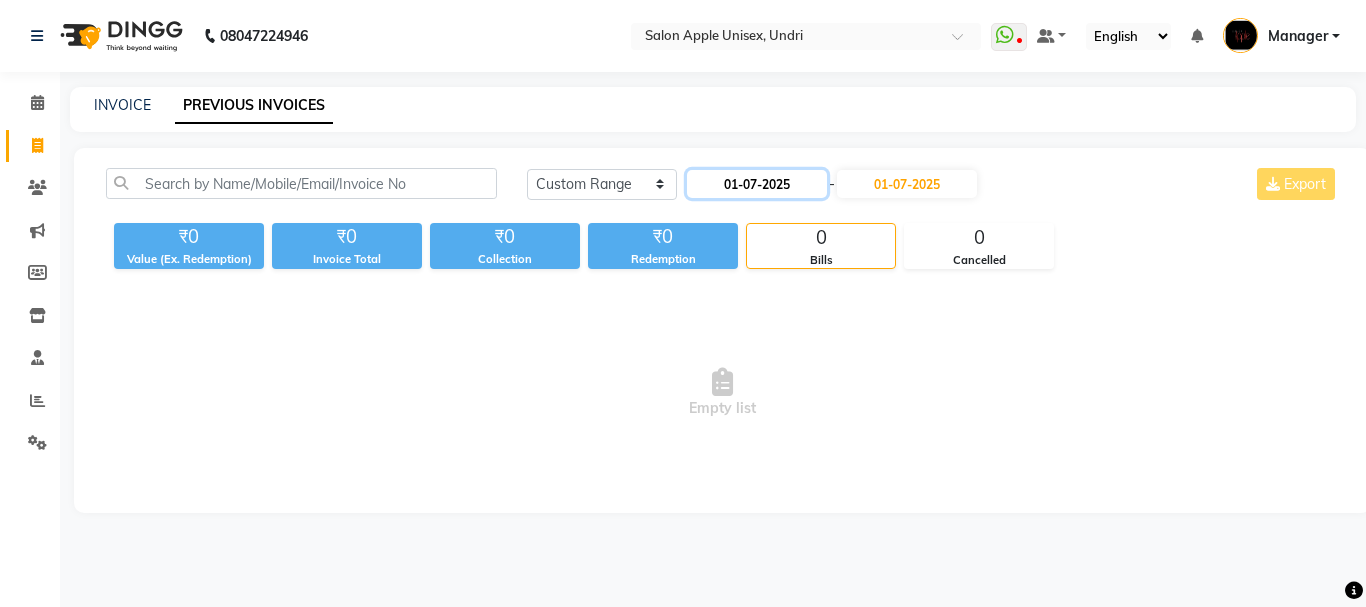 click on "01-07-2025" 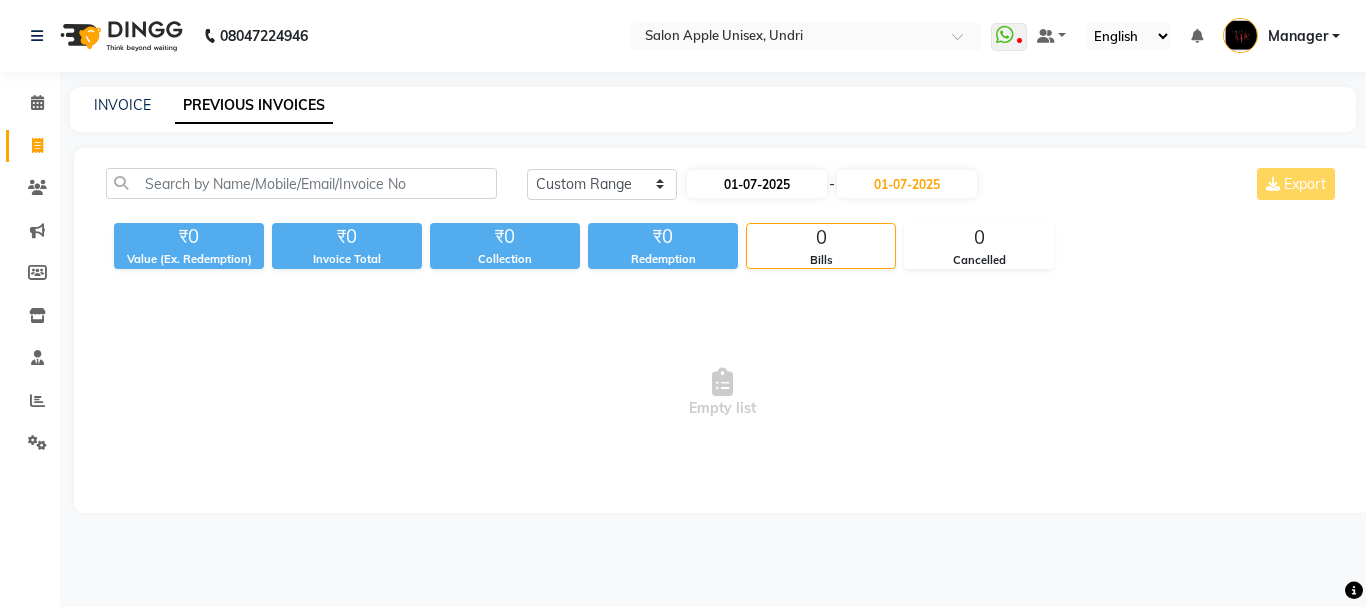 select on "7" 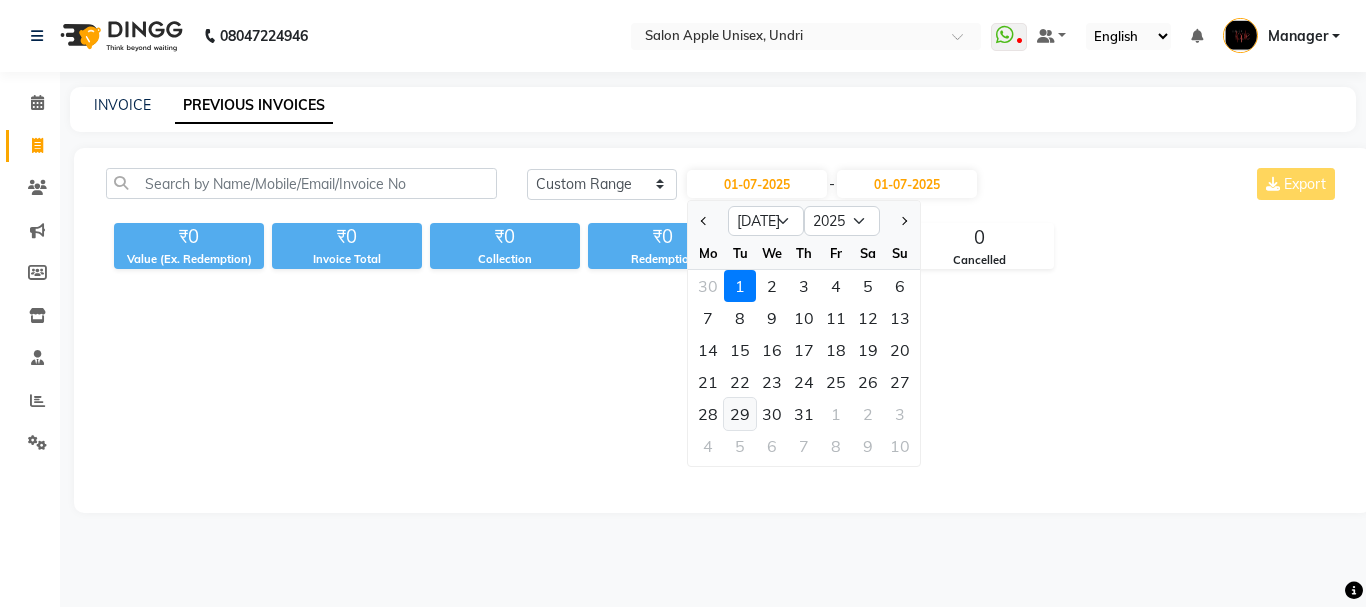 click on "29" 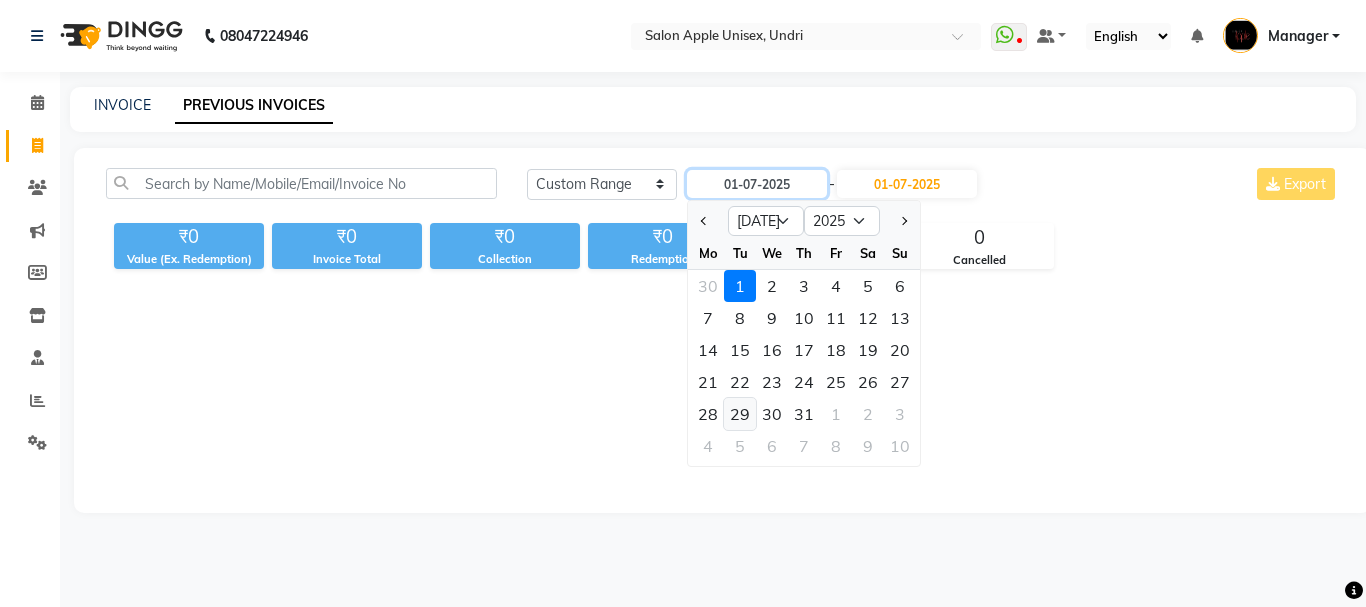 type on "[DATE]" 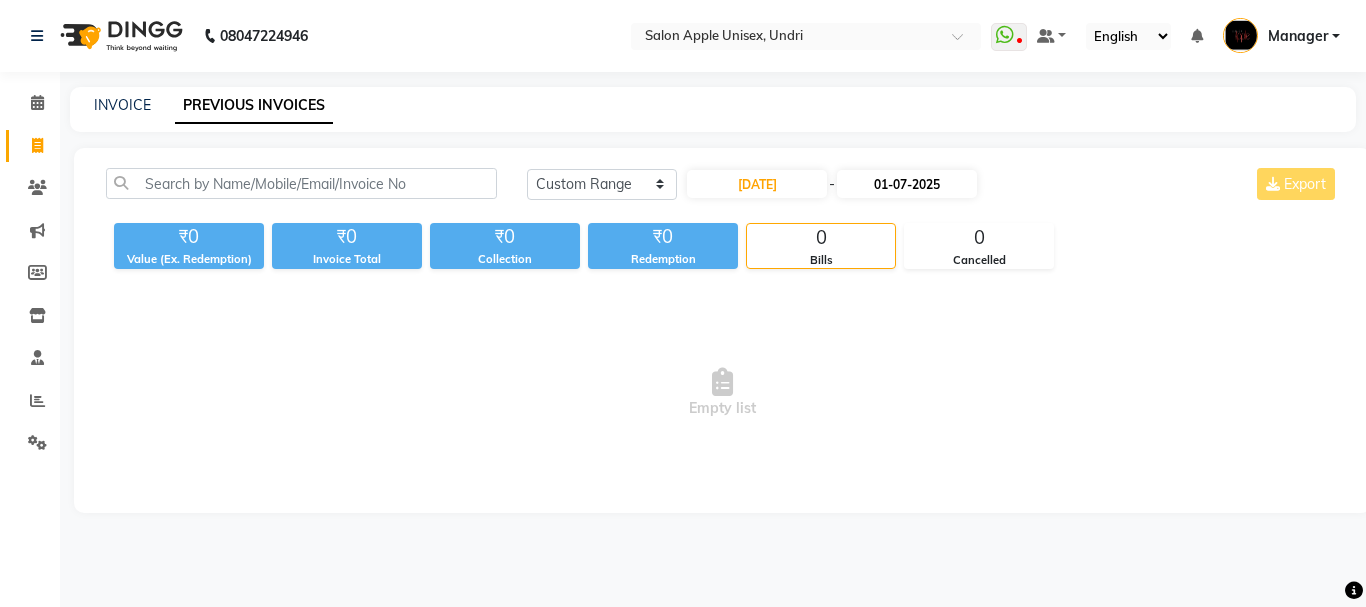click on "[DATE] - [DATE]" 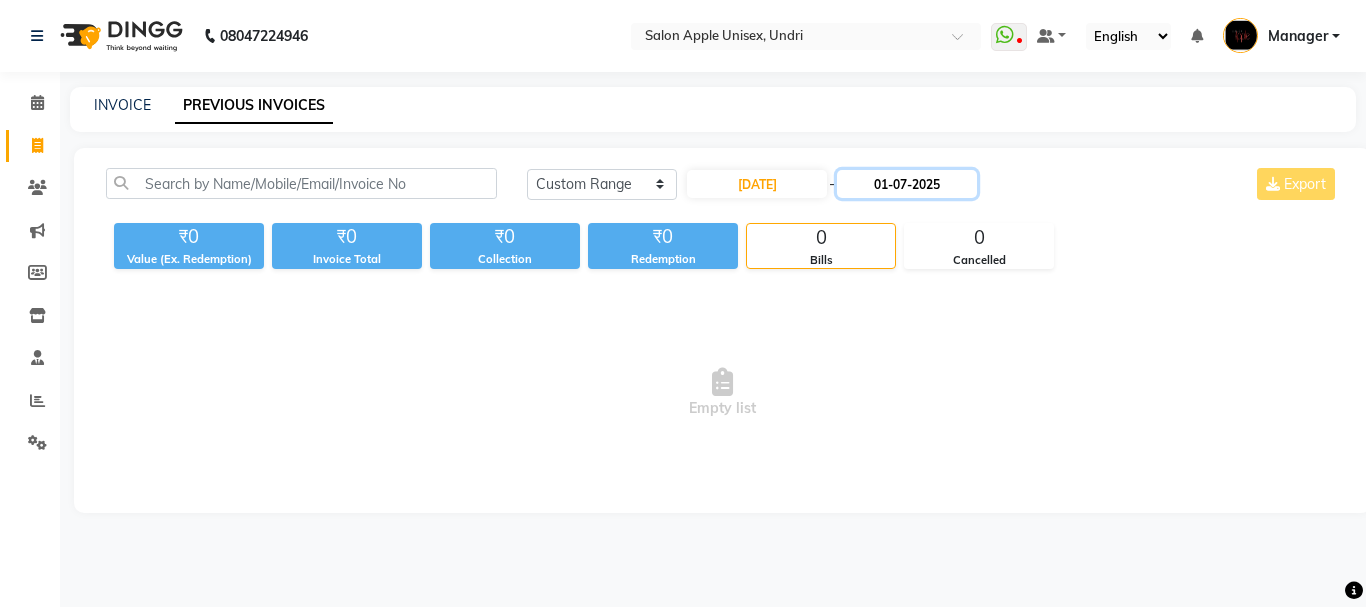 drag, startPoint x: 923, startPoint y: 175, endPoint x: 919, endPoint y: 194, distance: 19.416489 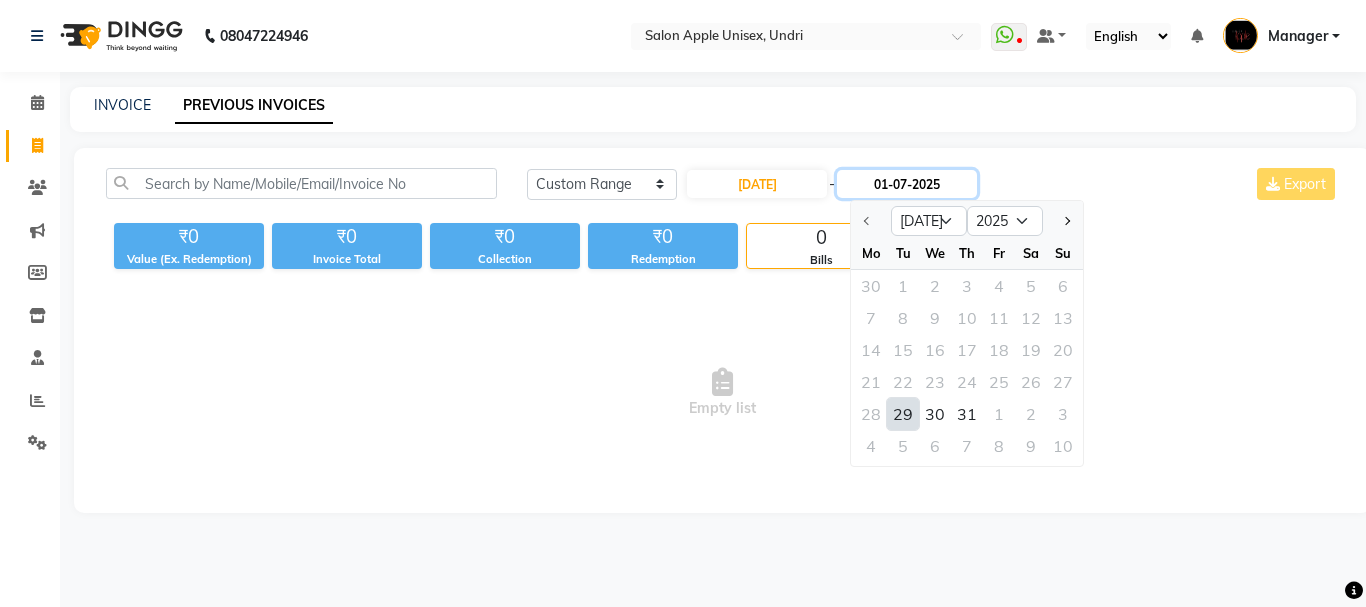 click on "01-07-2025" 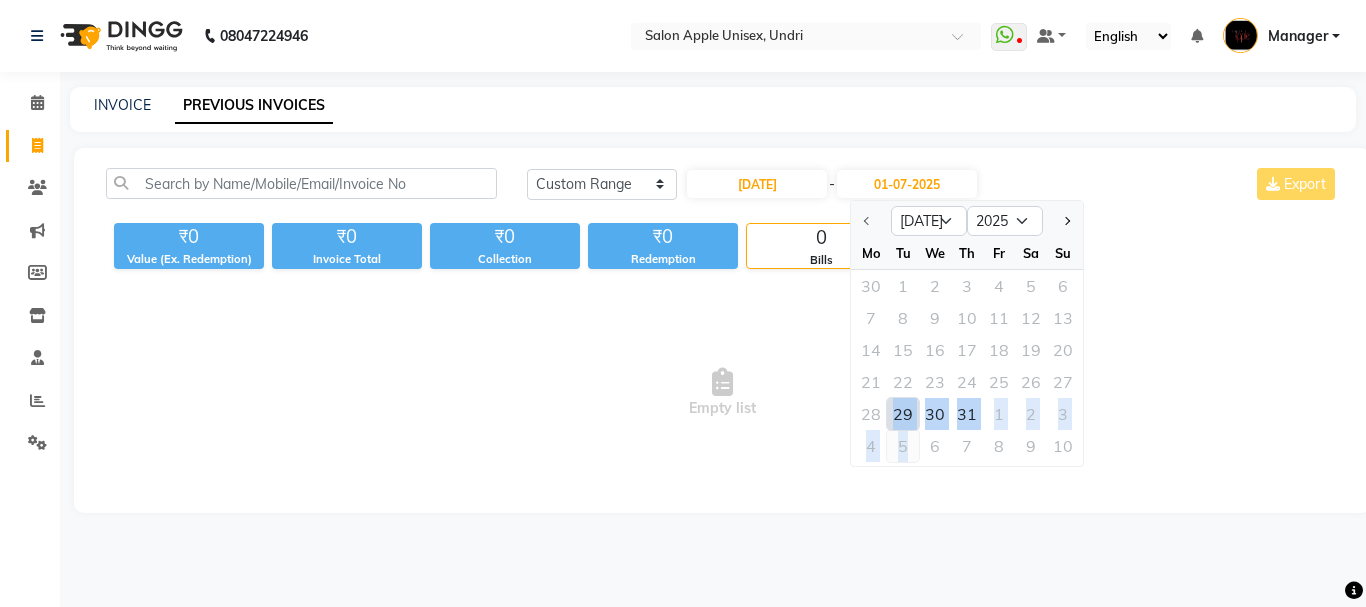 drag, startPoint x: 896, startPoint y: 413, endPoint x: 909, endPoint y: 443, distance: 32.695564 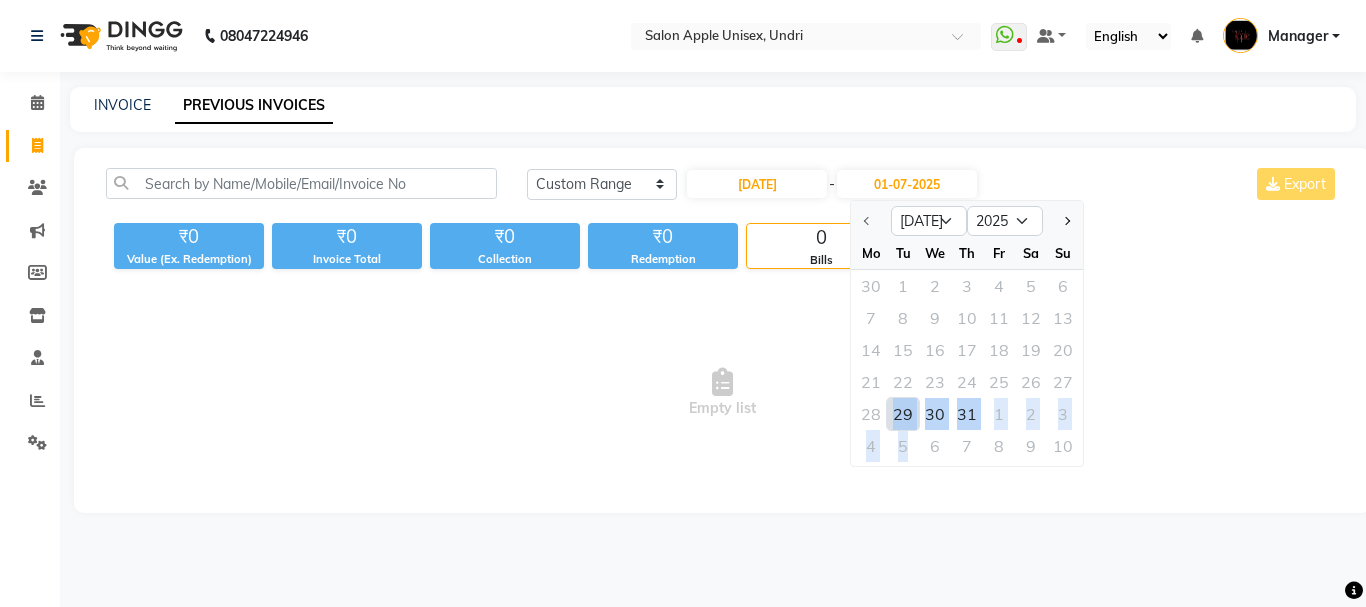 click on "29" 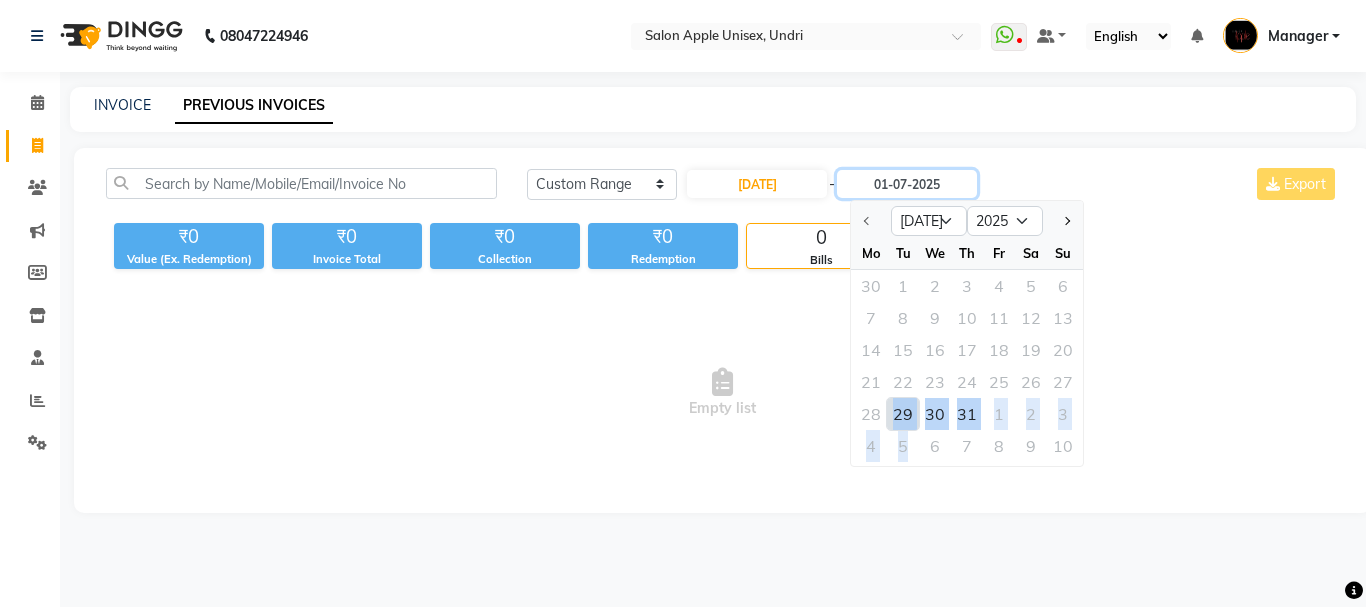 type on "[DATE]" 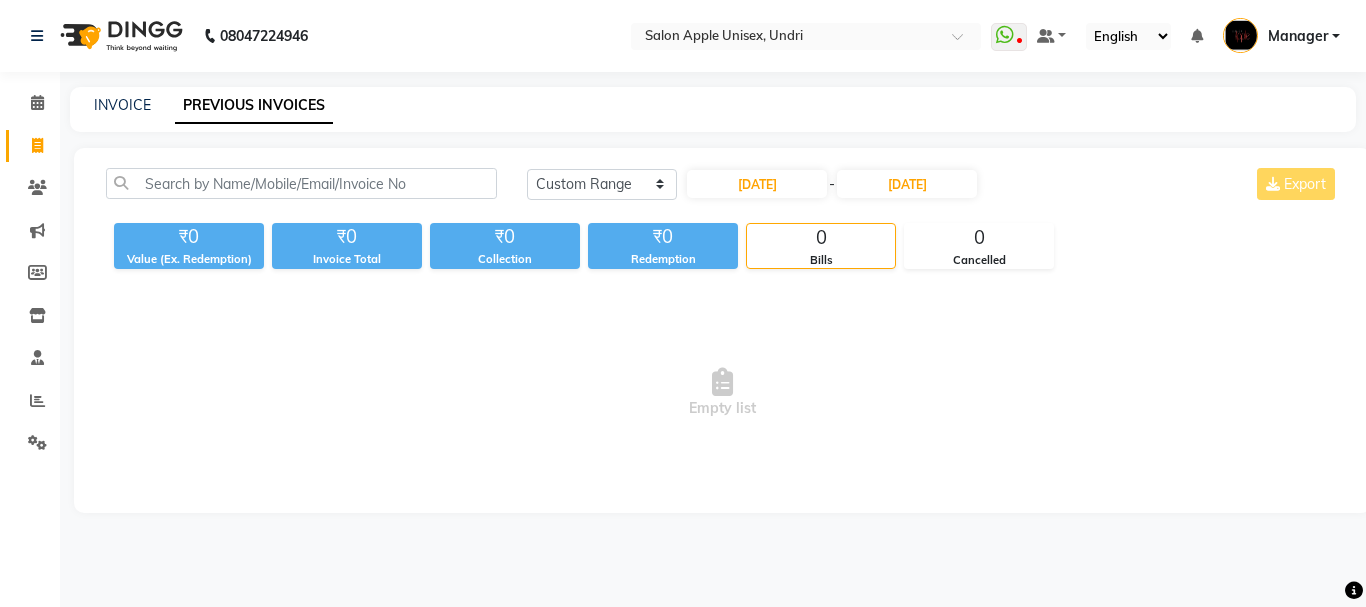 click on "[DATE] [DATE] Custom Range [DATE] - [DATE] Export ₹0 Value (Ex. Redemption) ₹0 Invoice Total  ₹0 Collection ₹0 Redemption 0 Bills 0 Cancelled  Empty list" 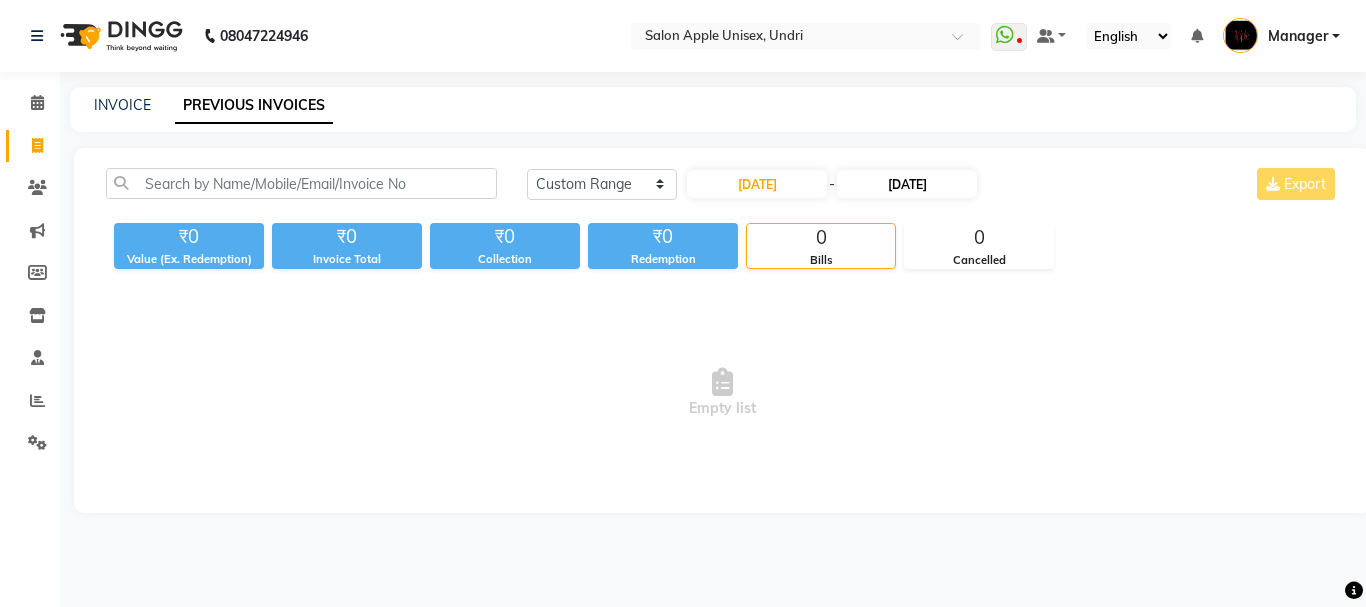 drag, startPoint x: 967, startPoint y: 158, endPoint x: 971, endPoint y: 179, distance: 21.377558 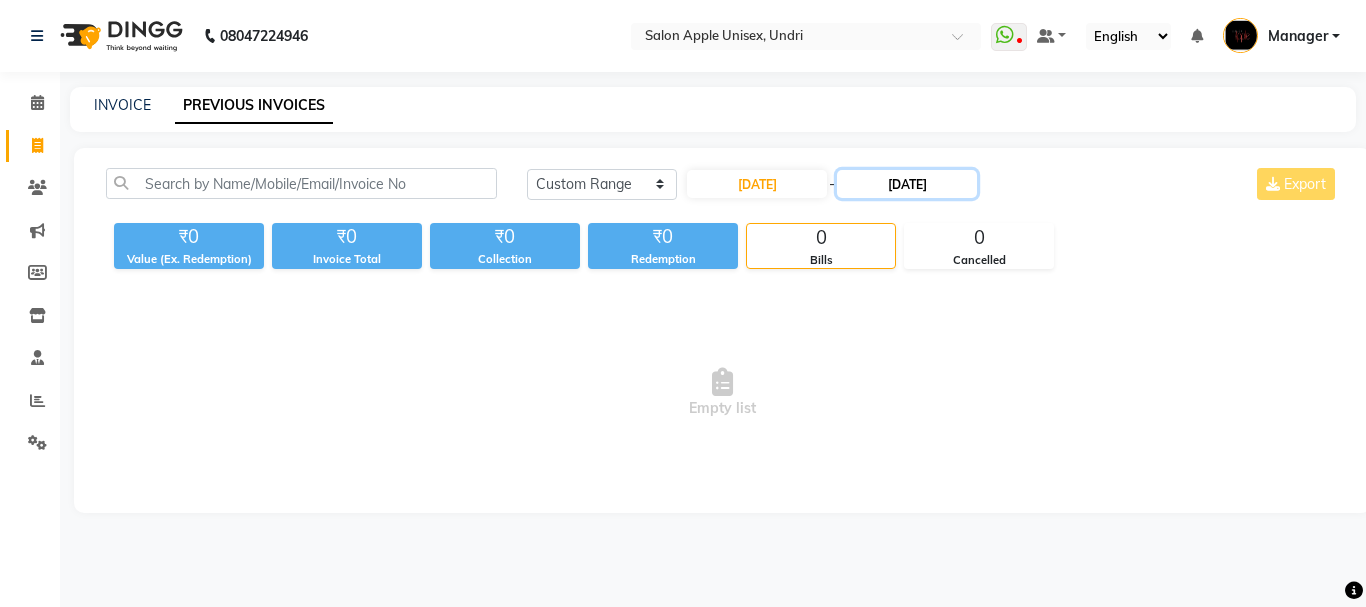 click on "[DATE]" 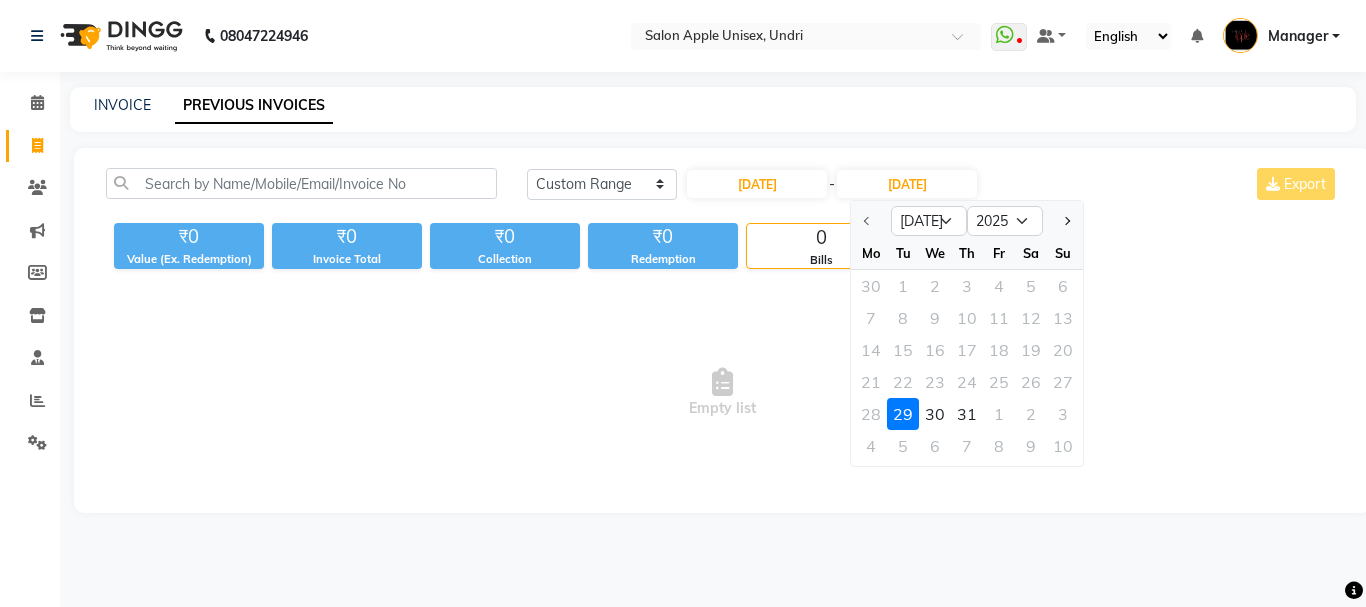 click on "29" 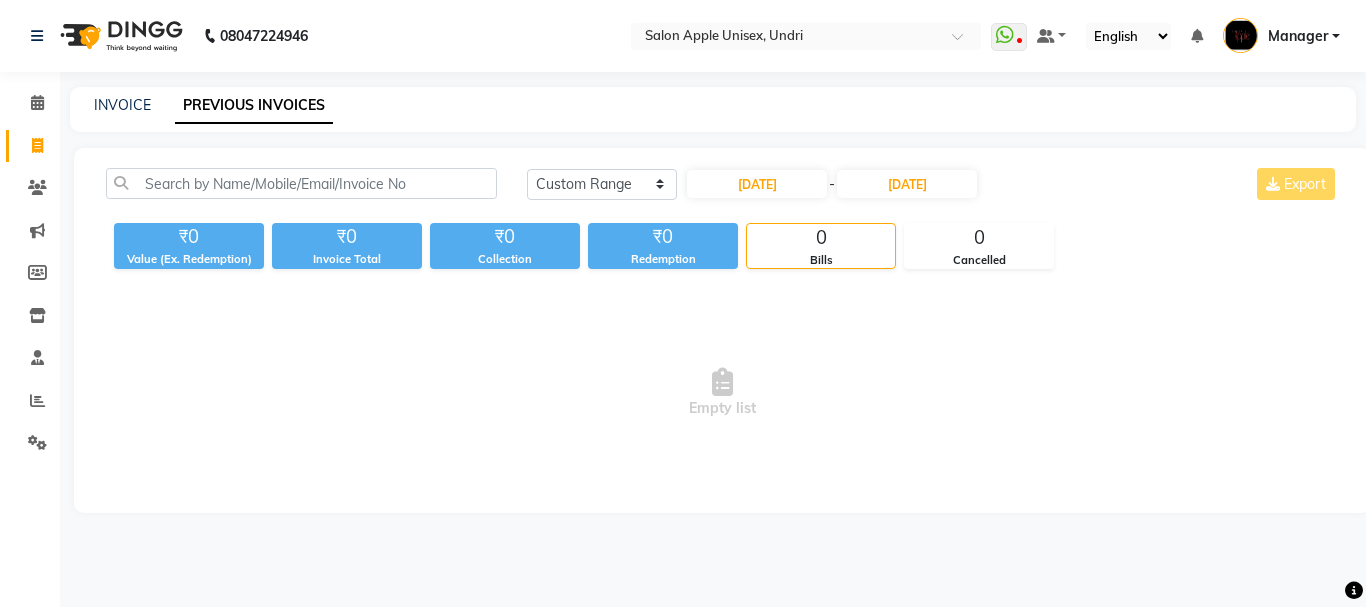 click on "[DATE] [DATE] Custom Range [DATE] - [DATE] Export ₹0 Value (Ex. Redemption) ₹0 Invoice Total  ₹0 Collection ₹0 Redemption 0 Bills 0 Cancelled  Empty list" 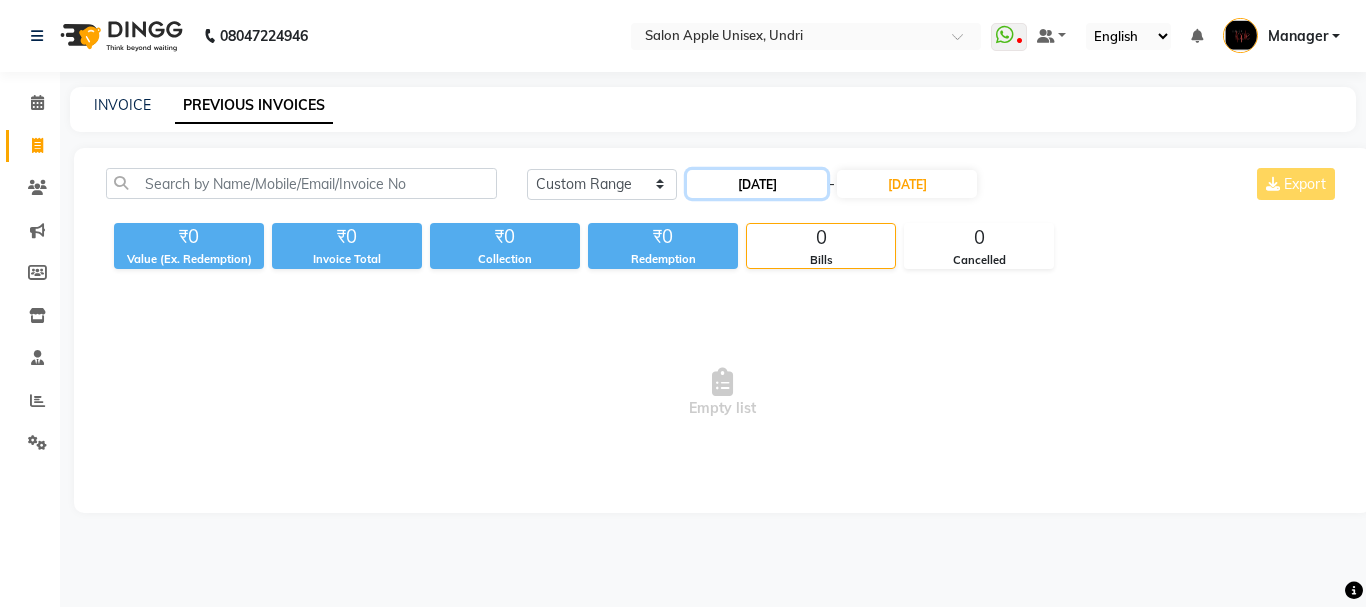 click on "[DATE]" 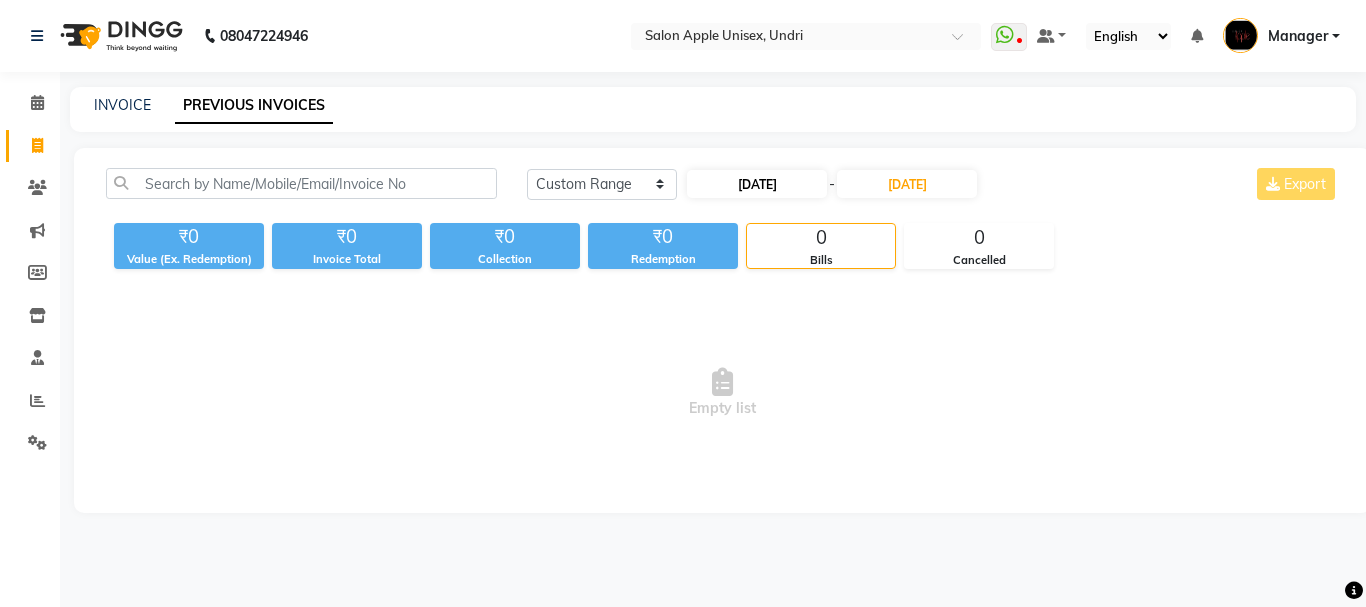 select on "7" 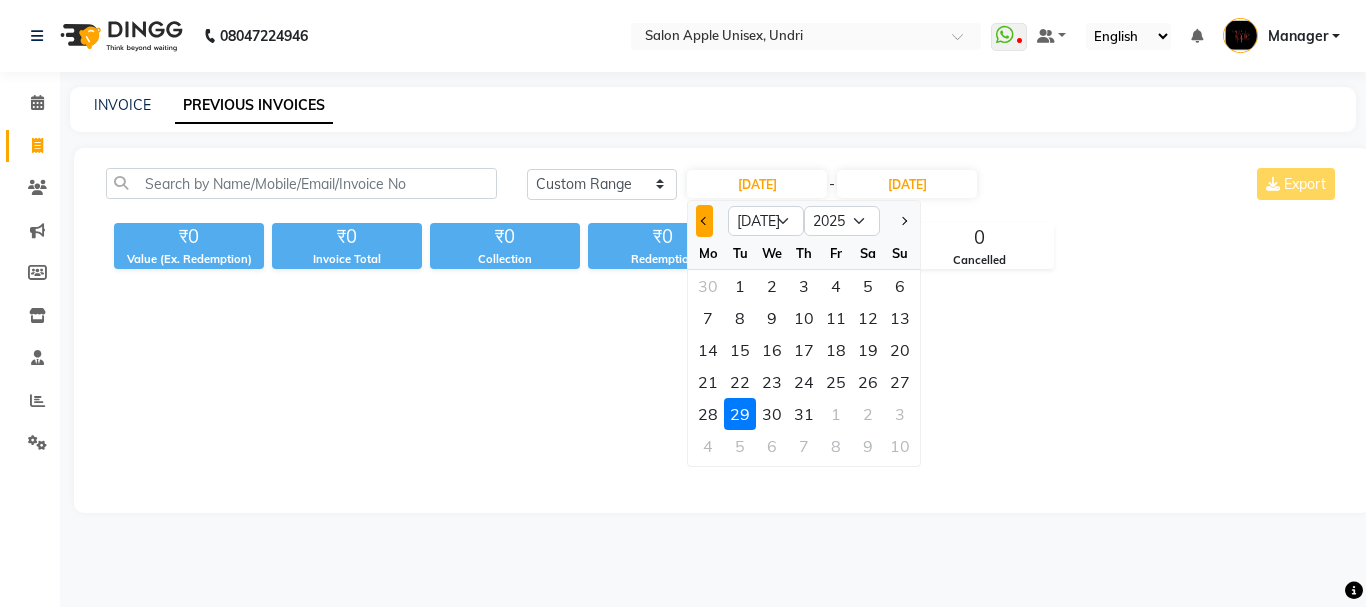 click 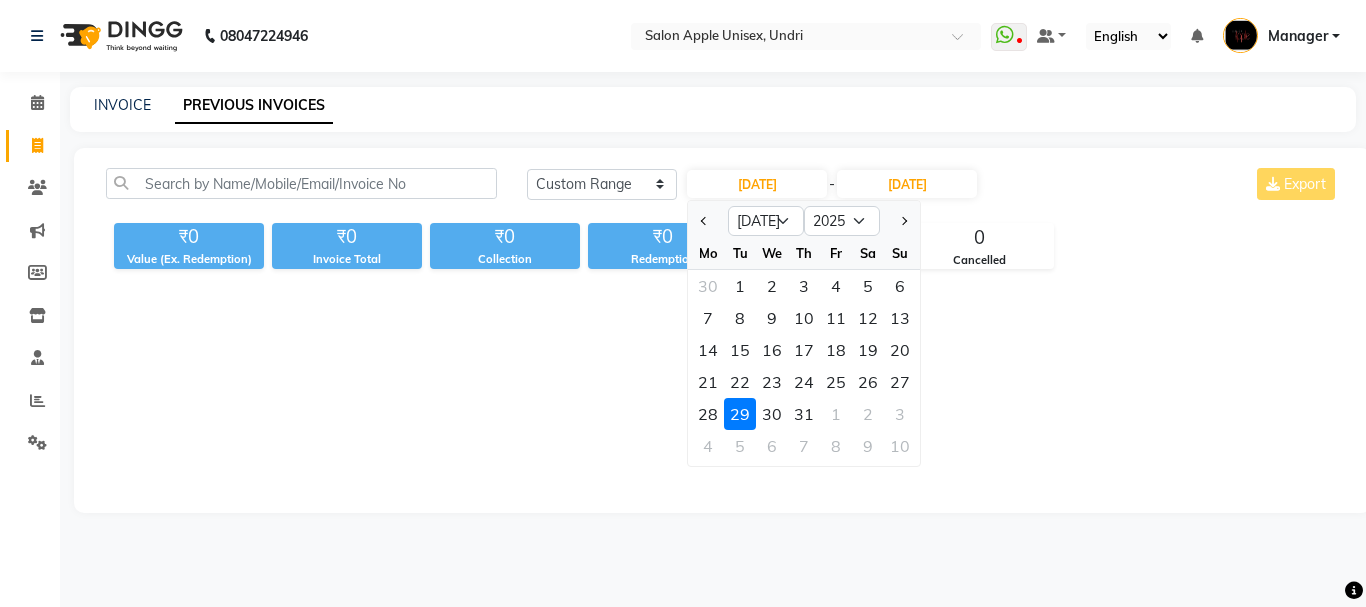 select on "6" 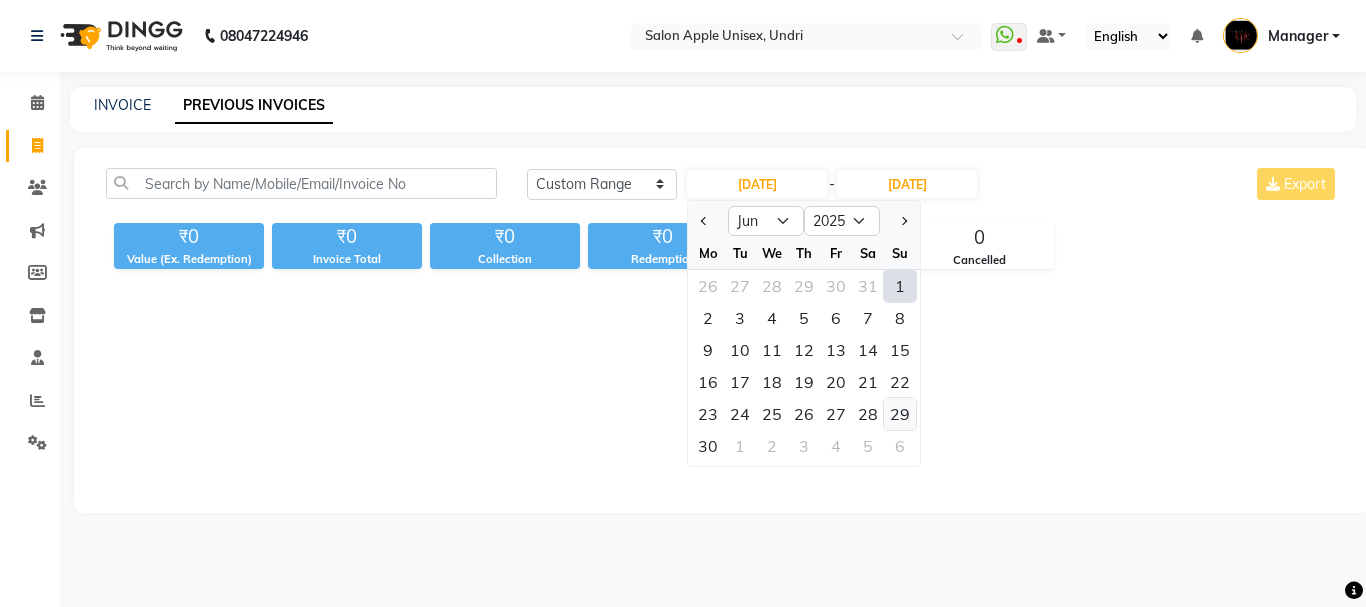 click on "29" 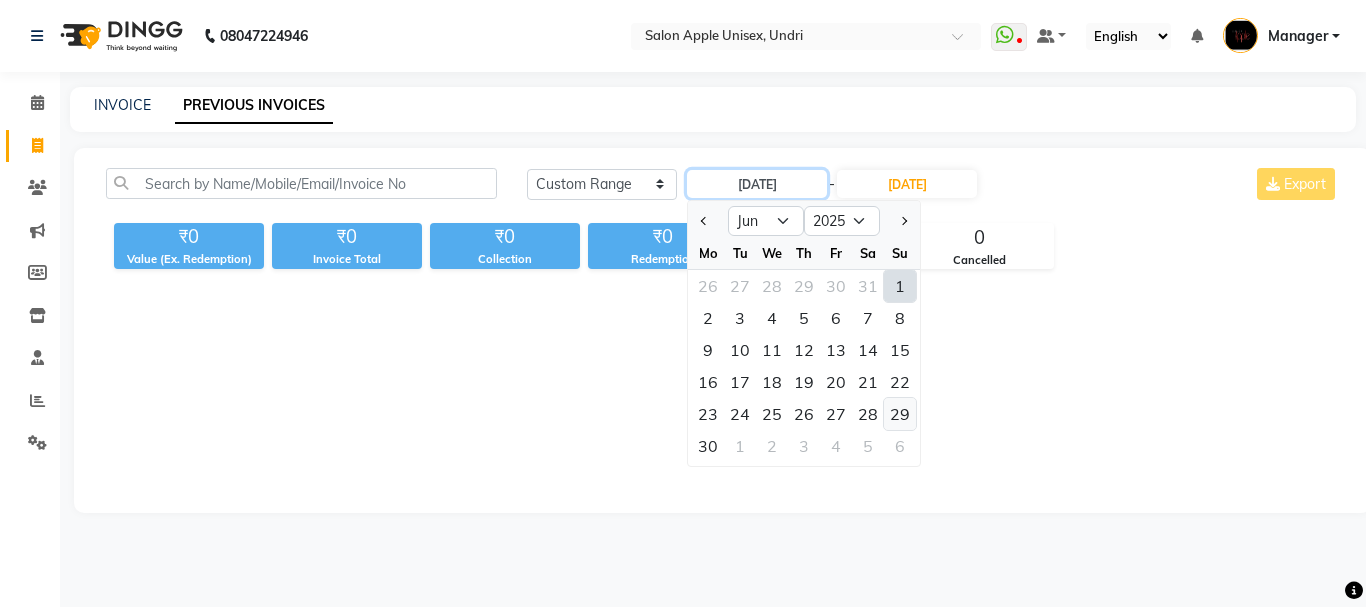 type on "29-06-2025" 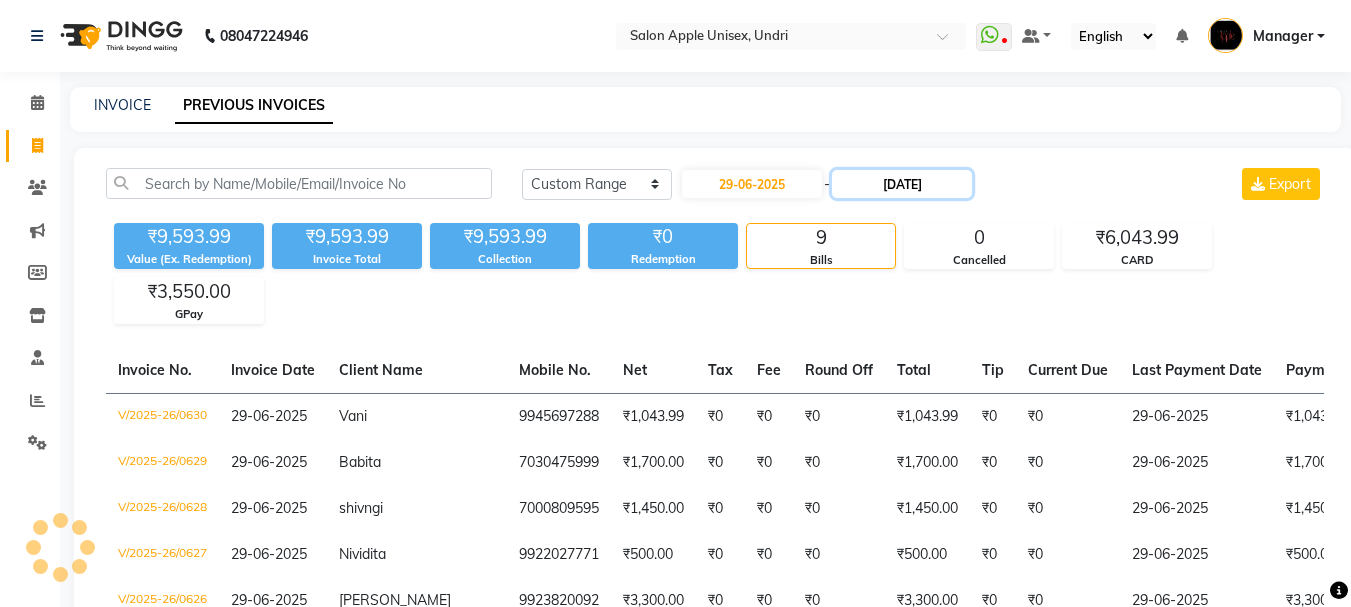 click on "[DATE]" 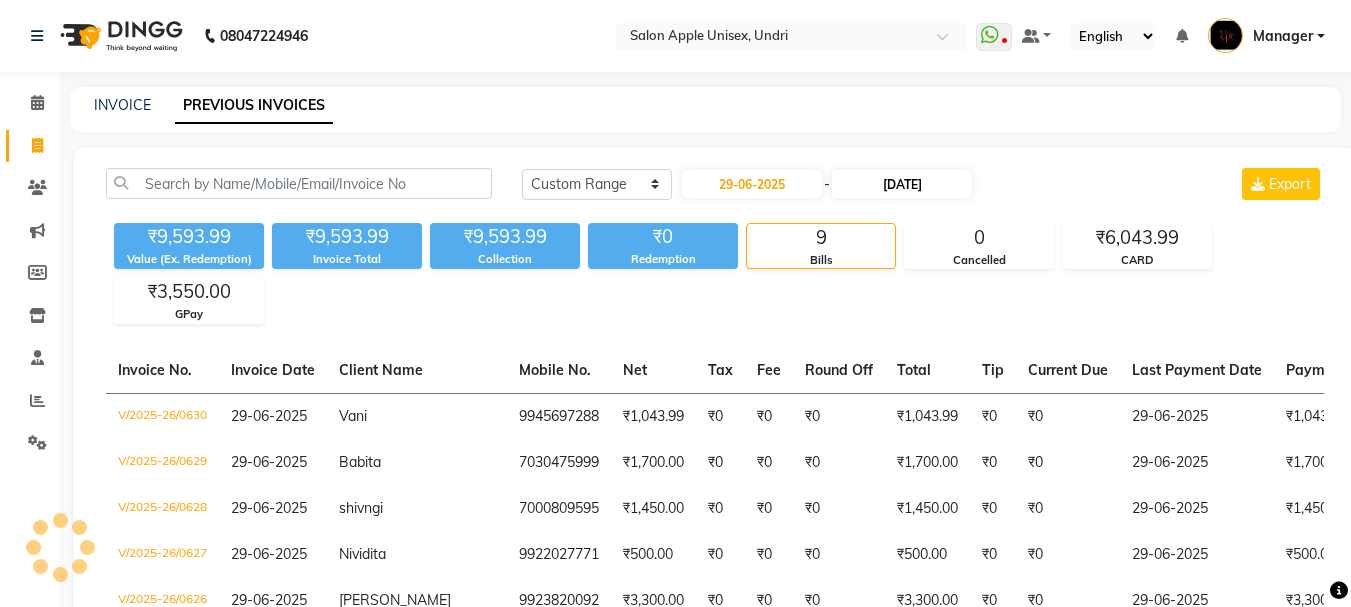select on "7" 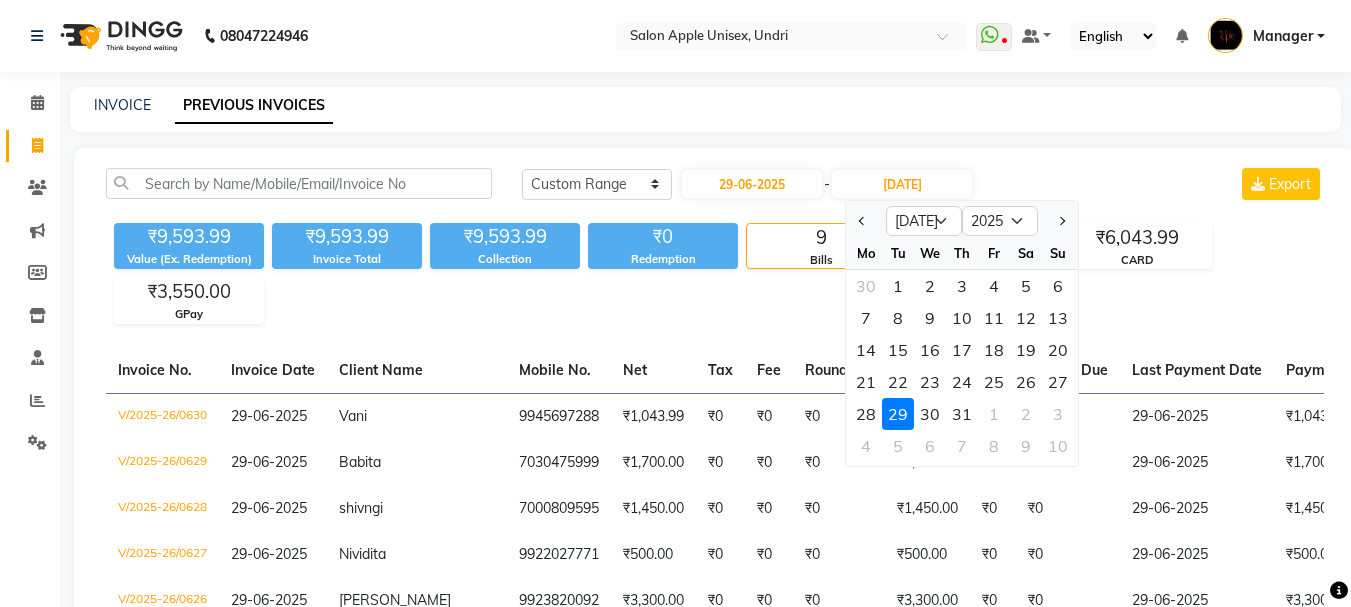 click on "29" 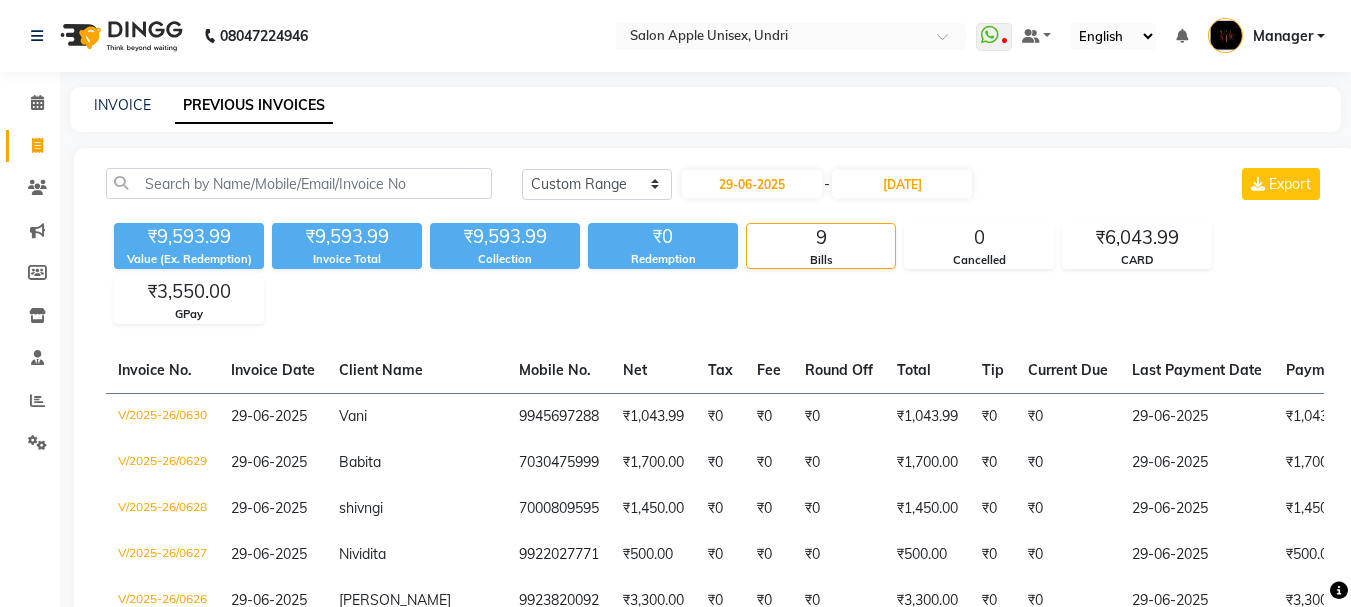 click 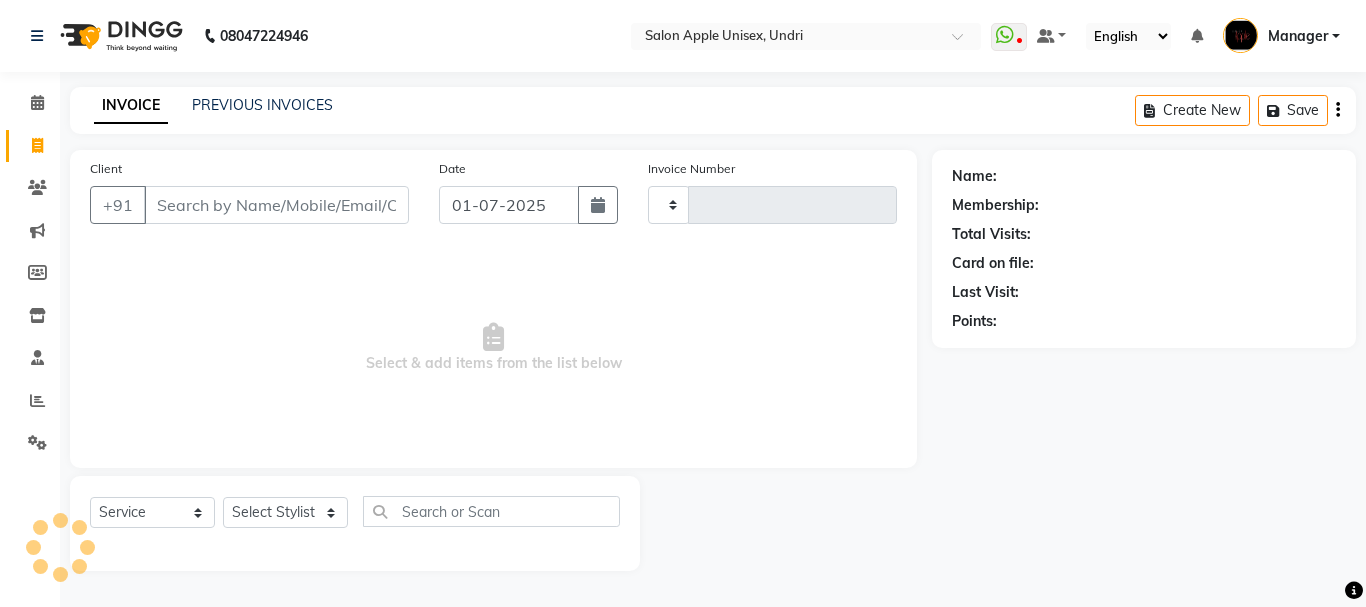 type on "0631" 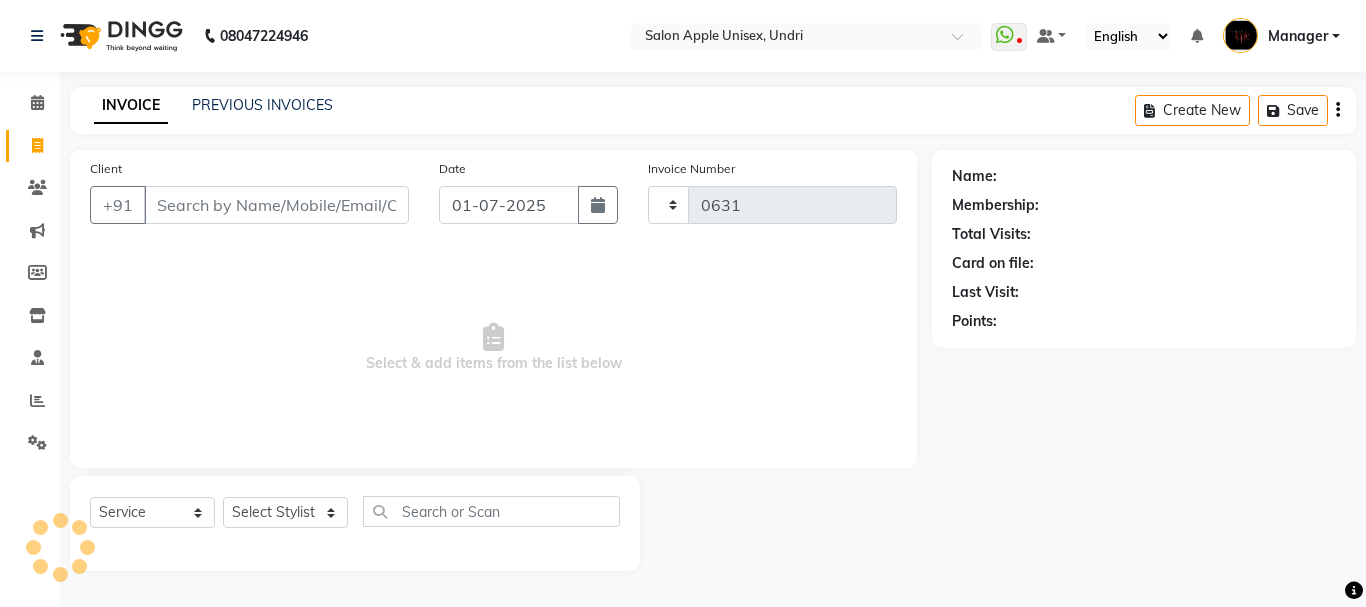 select on "158" 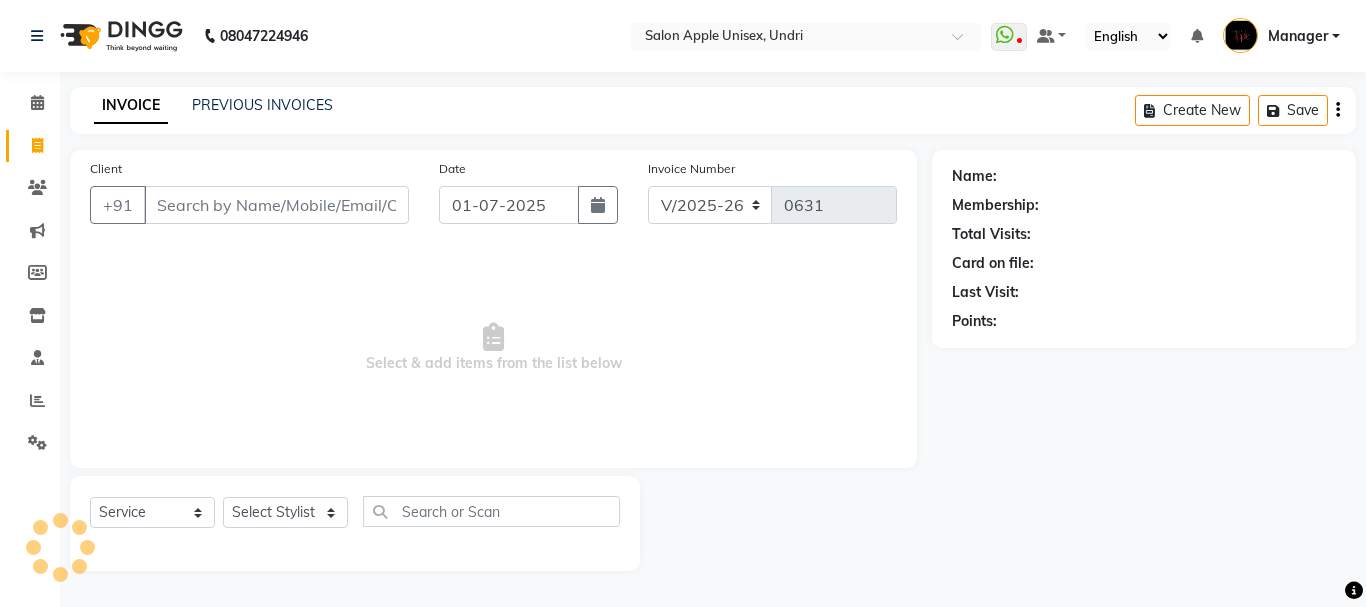 click on "Client" at bounding box center [276, 205] 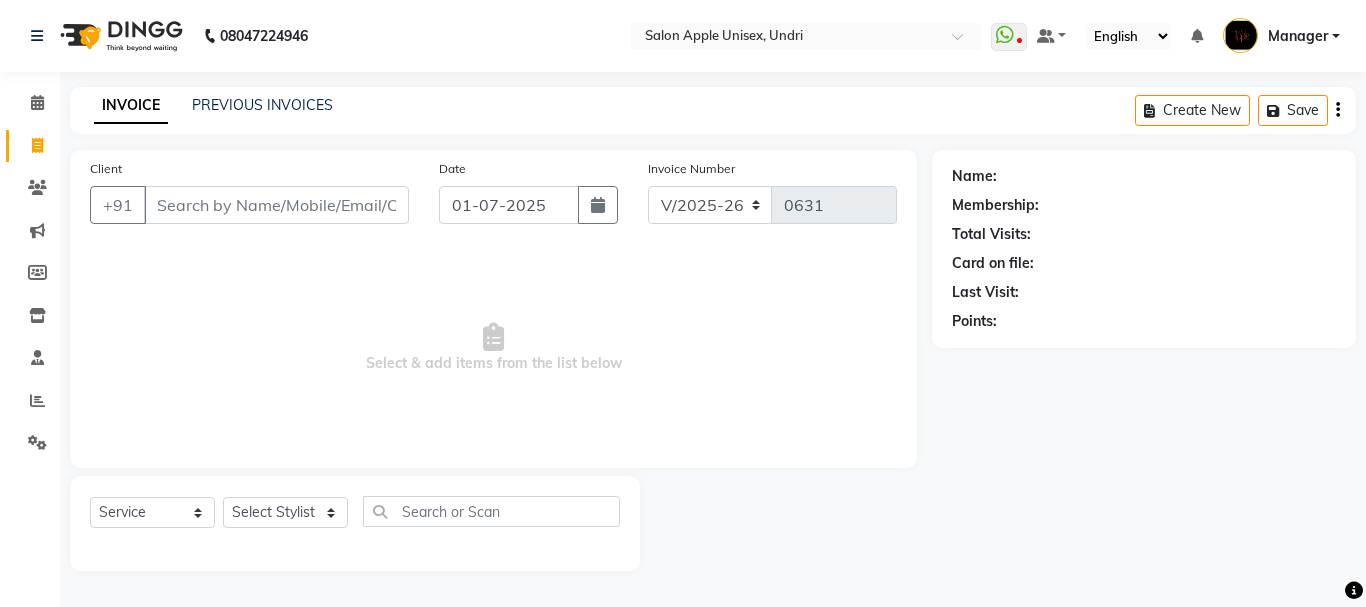 click on "Client" at bounding box center (276, 205) 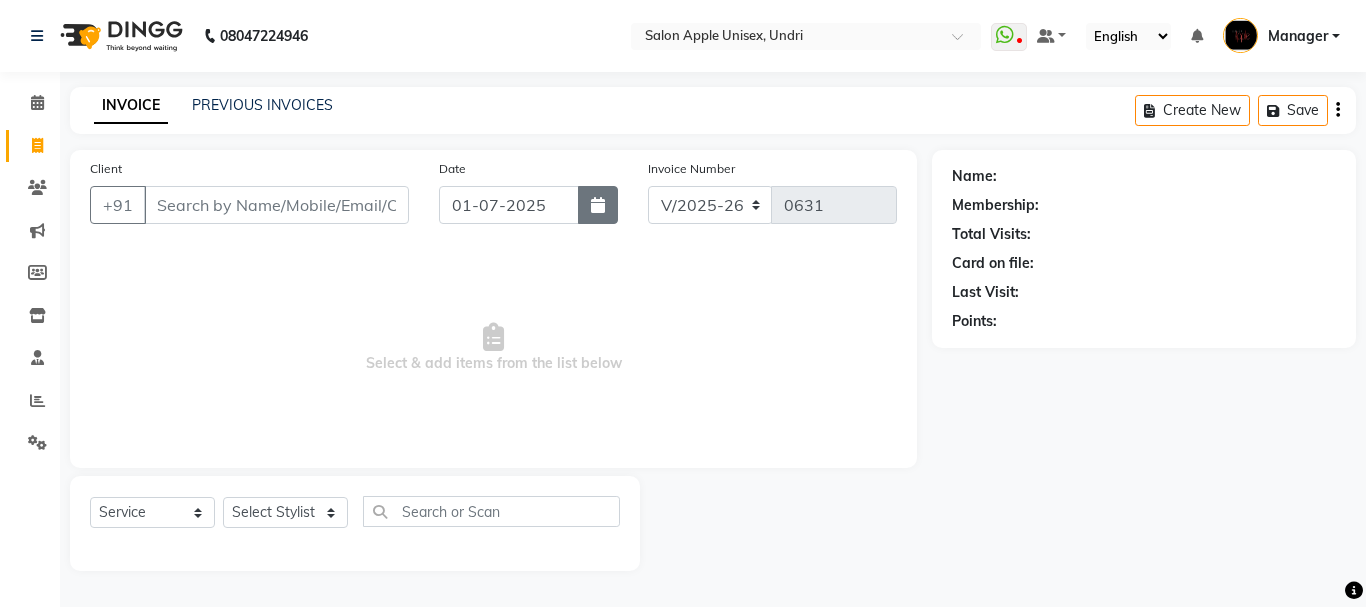 drag, startPoint x: 592, startPoint y: 206, endPoint x: 597, endPoint y: 222, distance: 16.763054 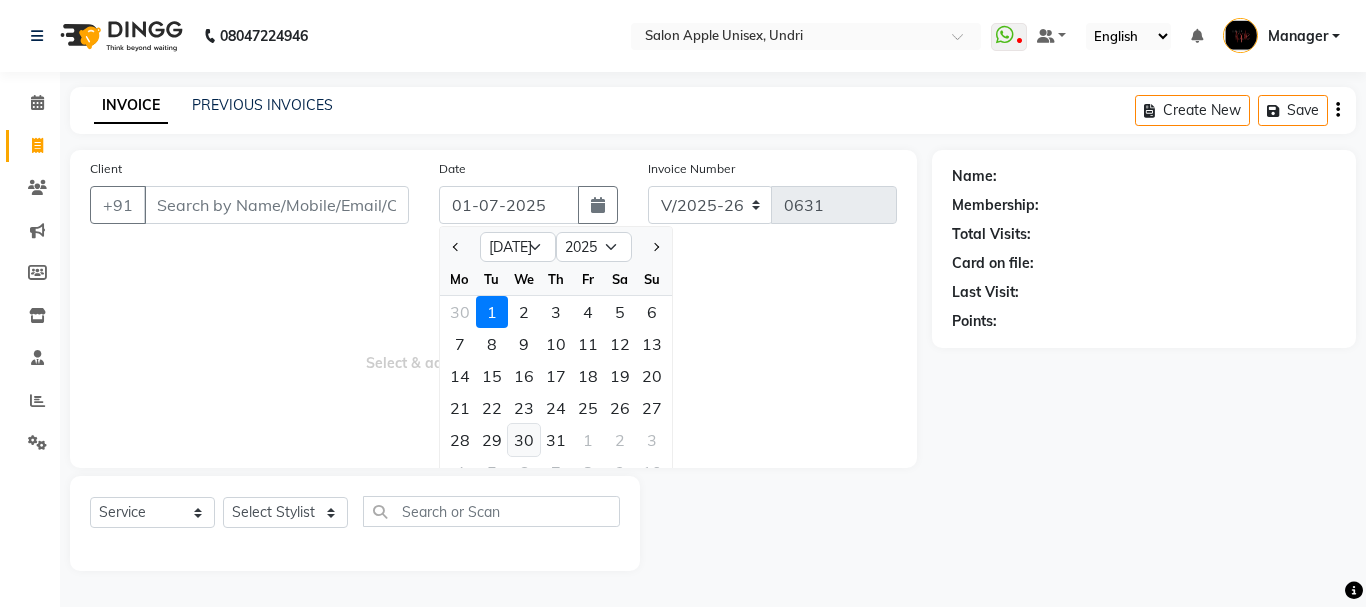 click on "30" 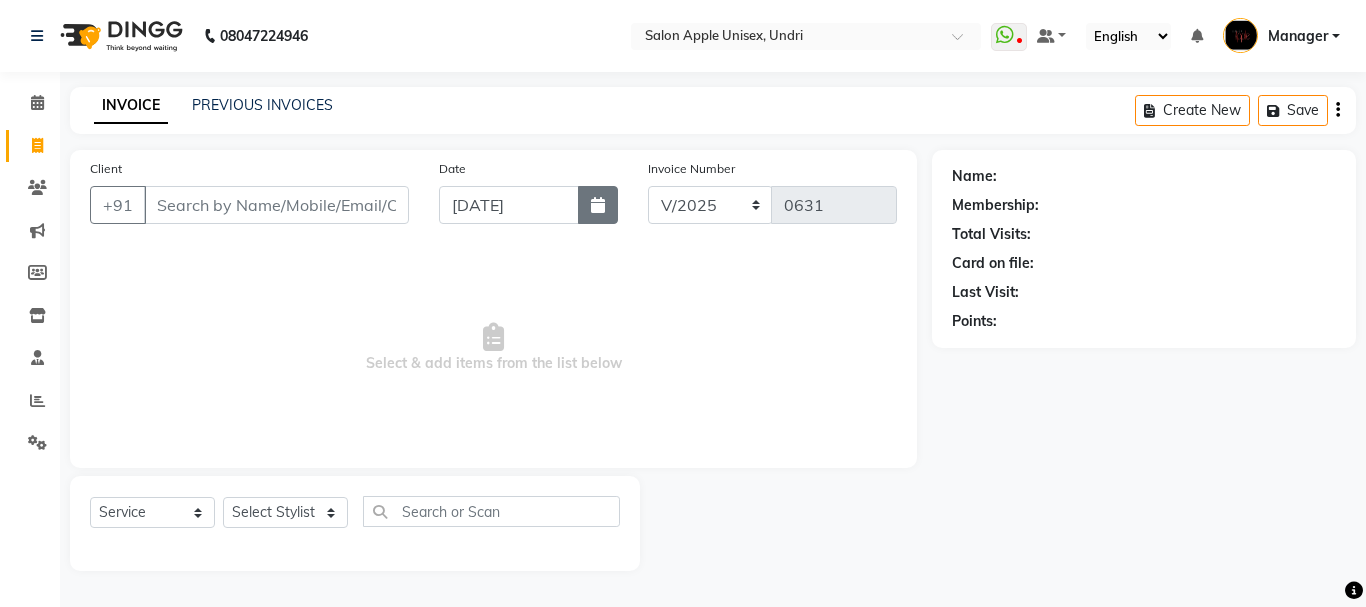 click 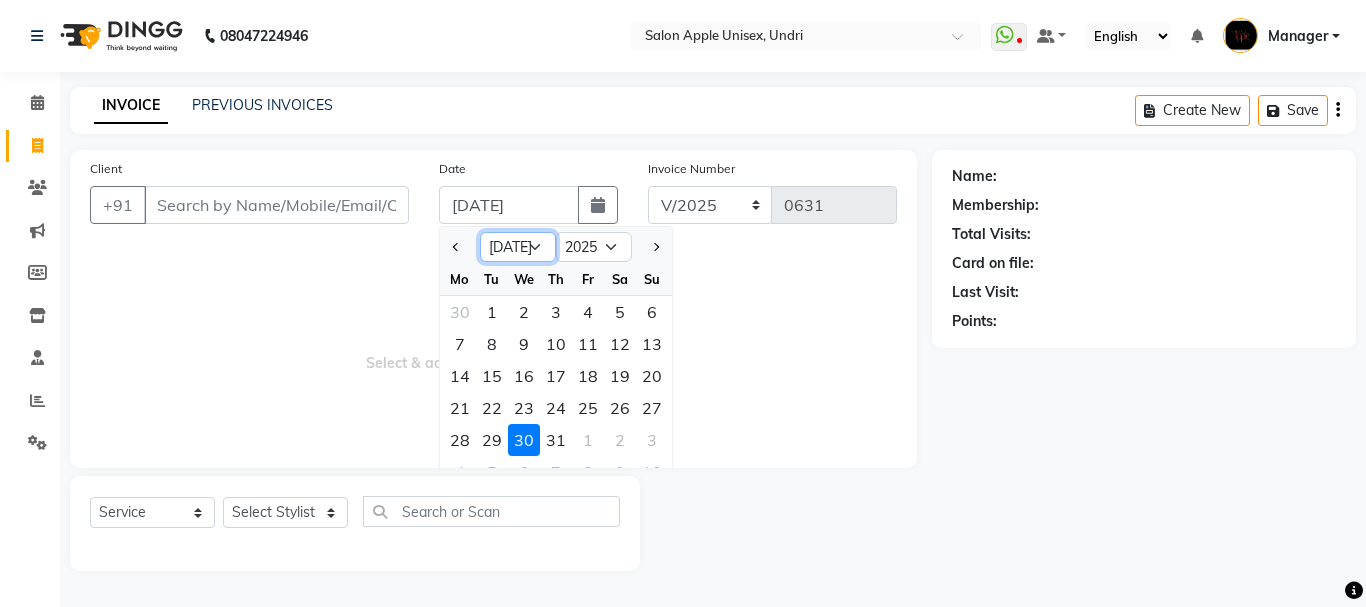 drag, startPoint x: 530, startPoint y: 240, endPoint x: 521, endPoint y: 247, distance: 11.401754 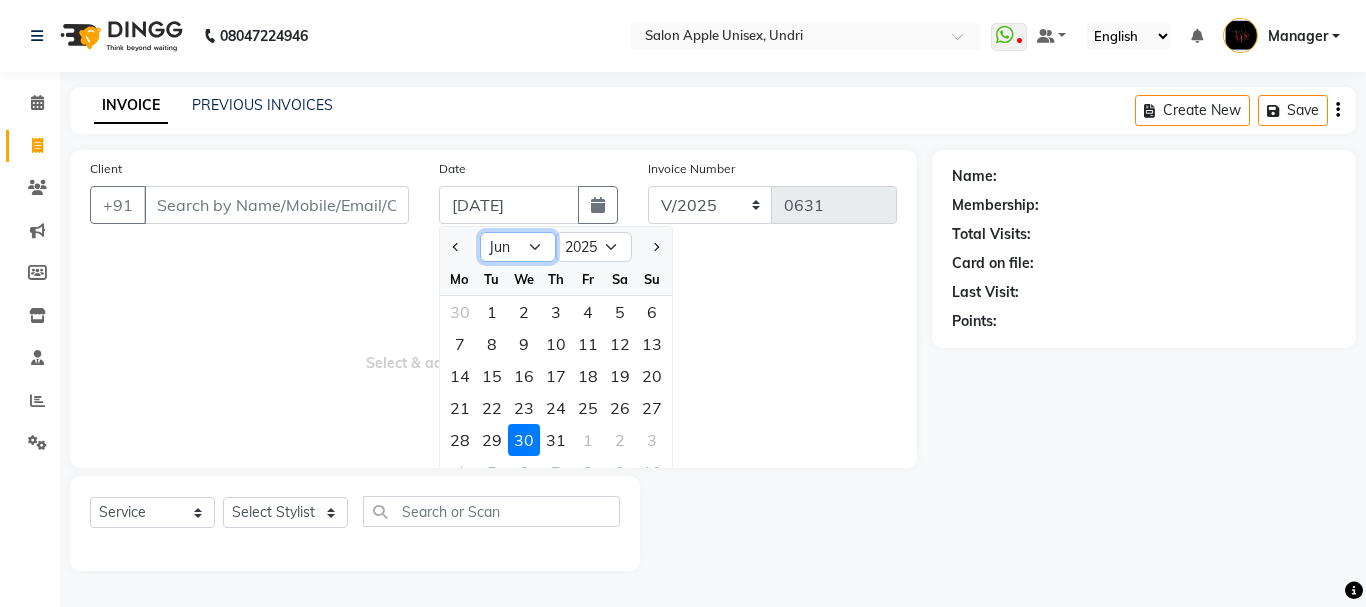 click on "Jan Feb Mar Apr May Jun [DATE] Aug Sep Oct Nov Dec" 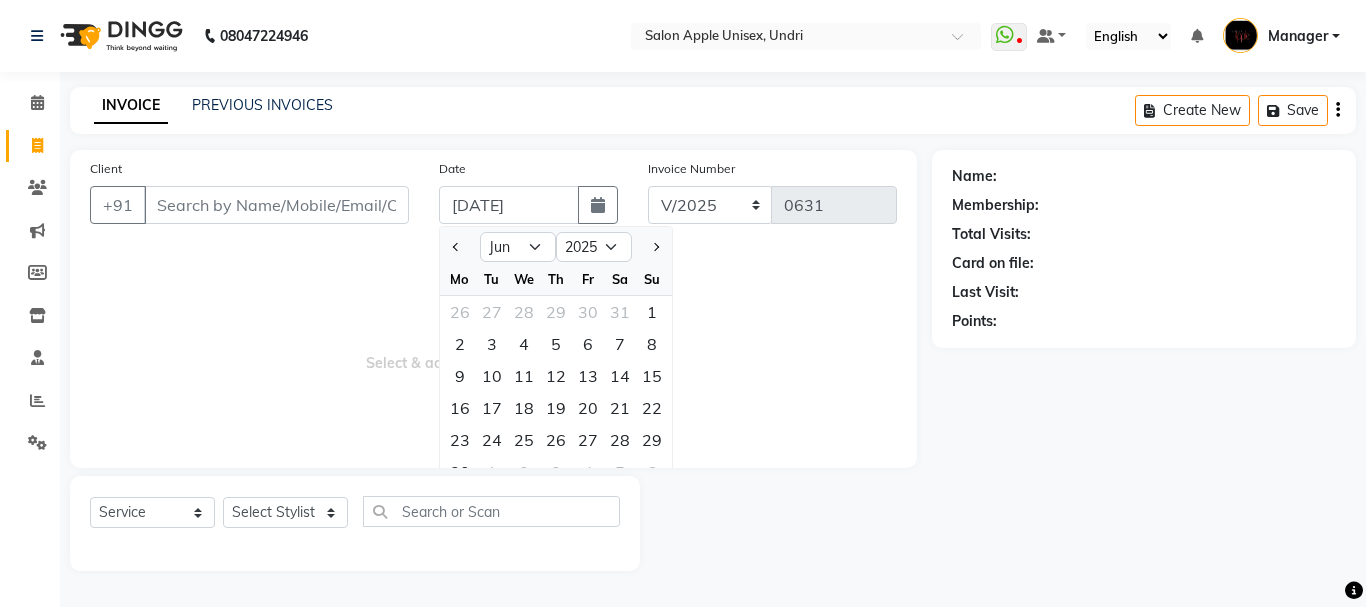 click on "Select  Service  Product  Membership  Package Voucher Prepaid Gift Card  Select Stylist [PERSON_NAME] durga kiran [PERSON_NAME] Manager Manager [PERSON_NAME] OWNER [PERSON_NAME] sana [PERSON_NAME] Training Department" 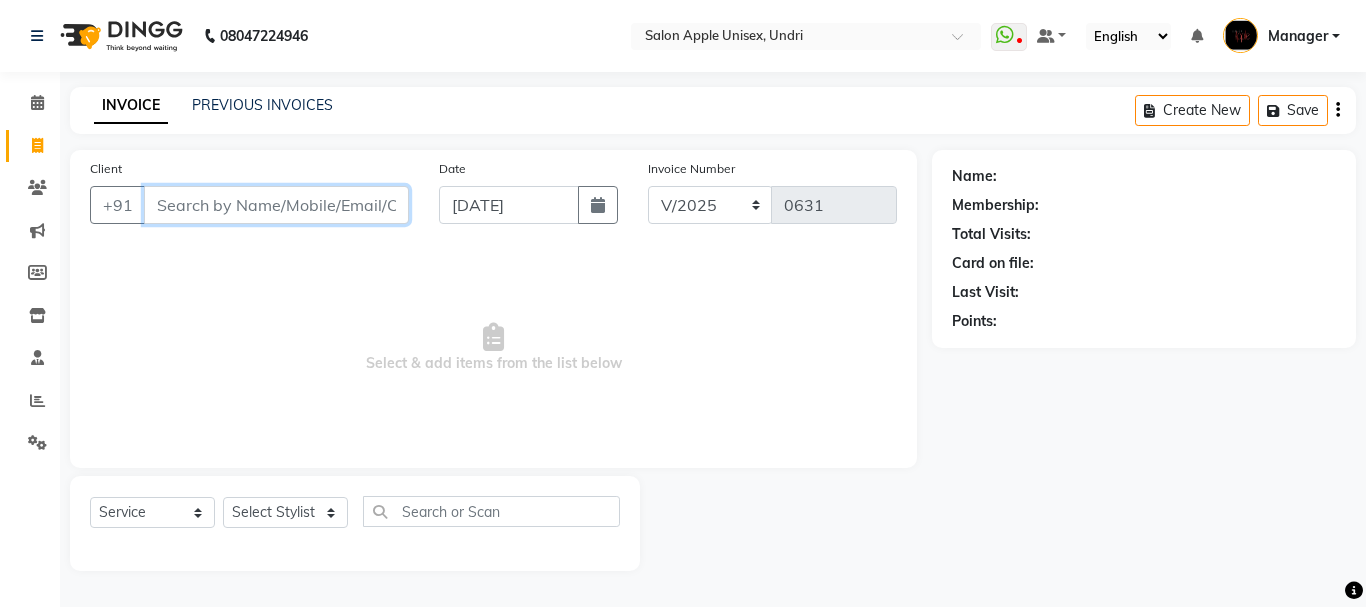 click on "Client" at bounding box center [276, 205] 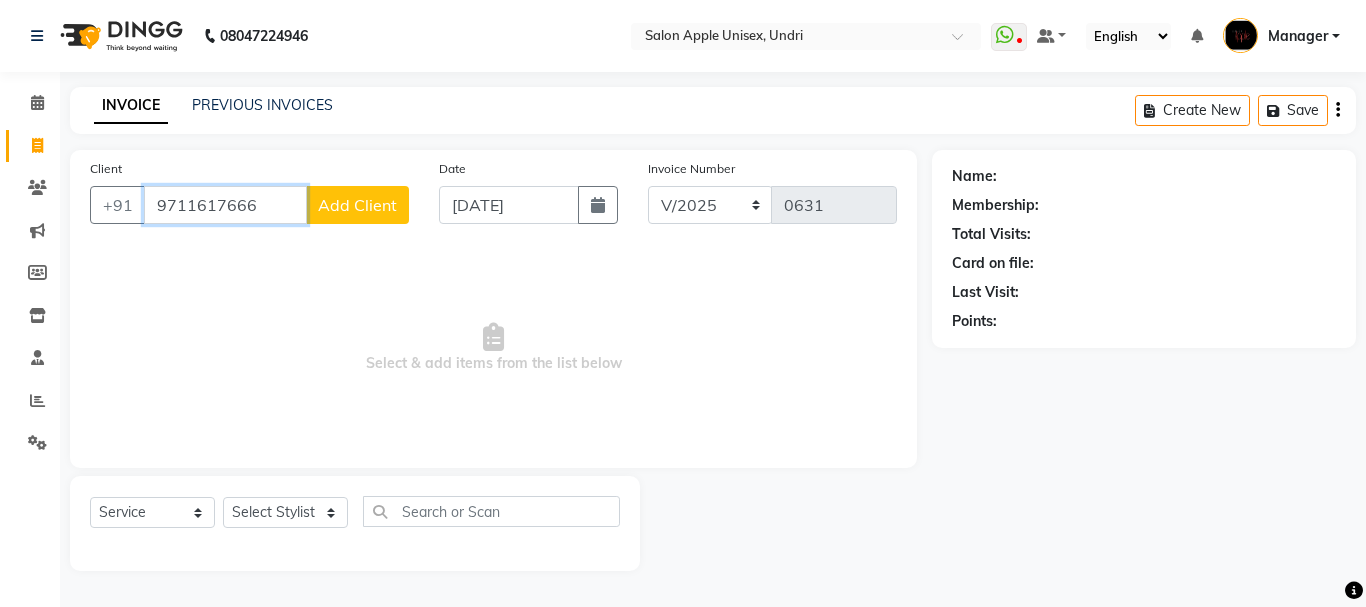 type on "9711617666" 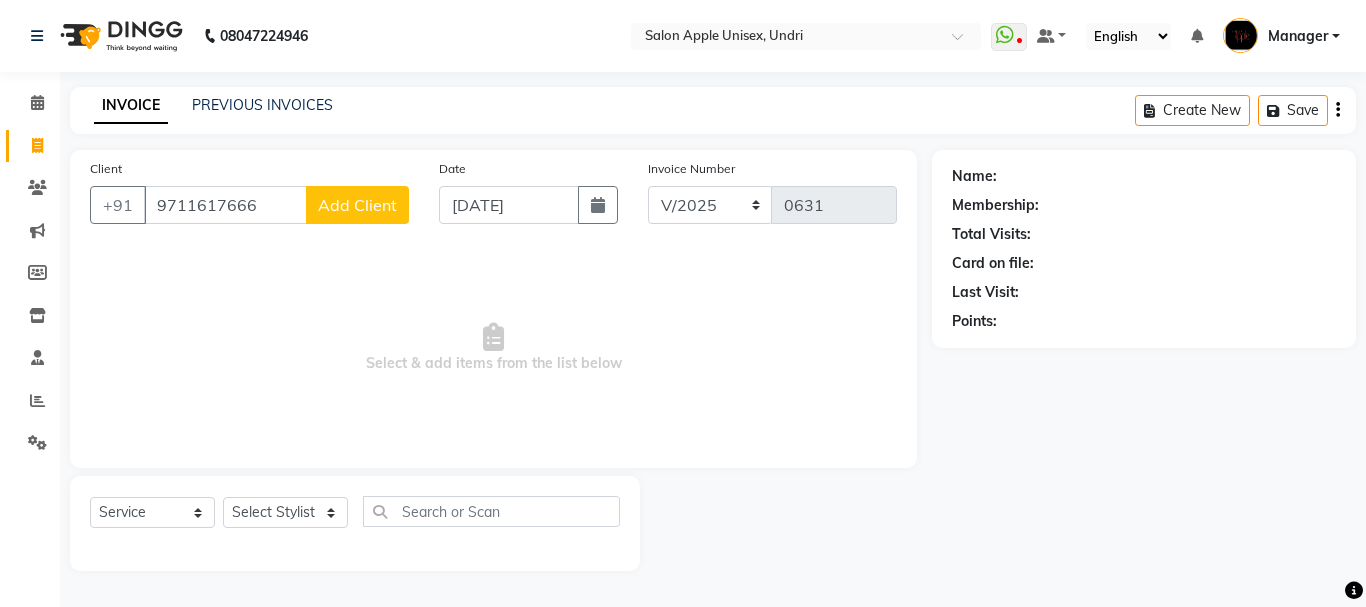 click on "Add Client" 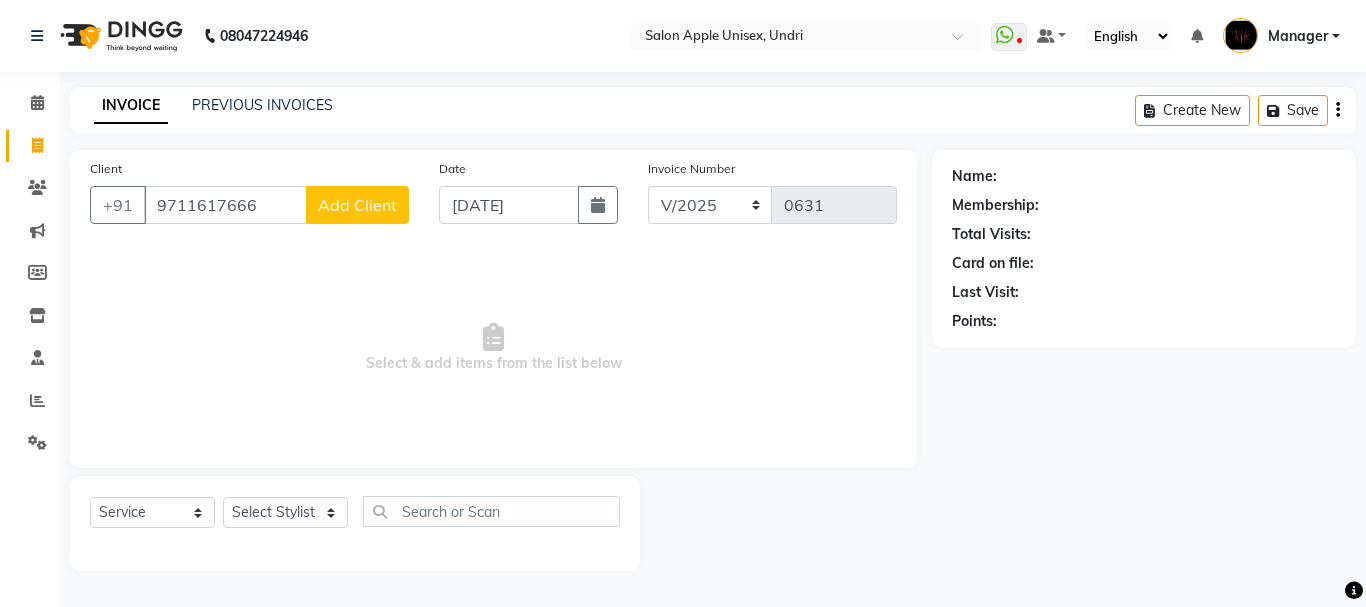 select on "22" 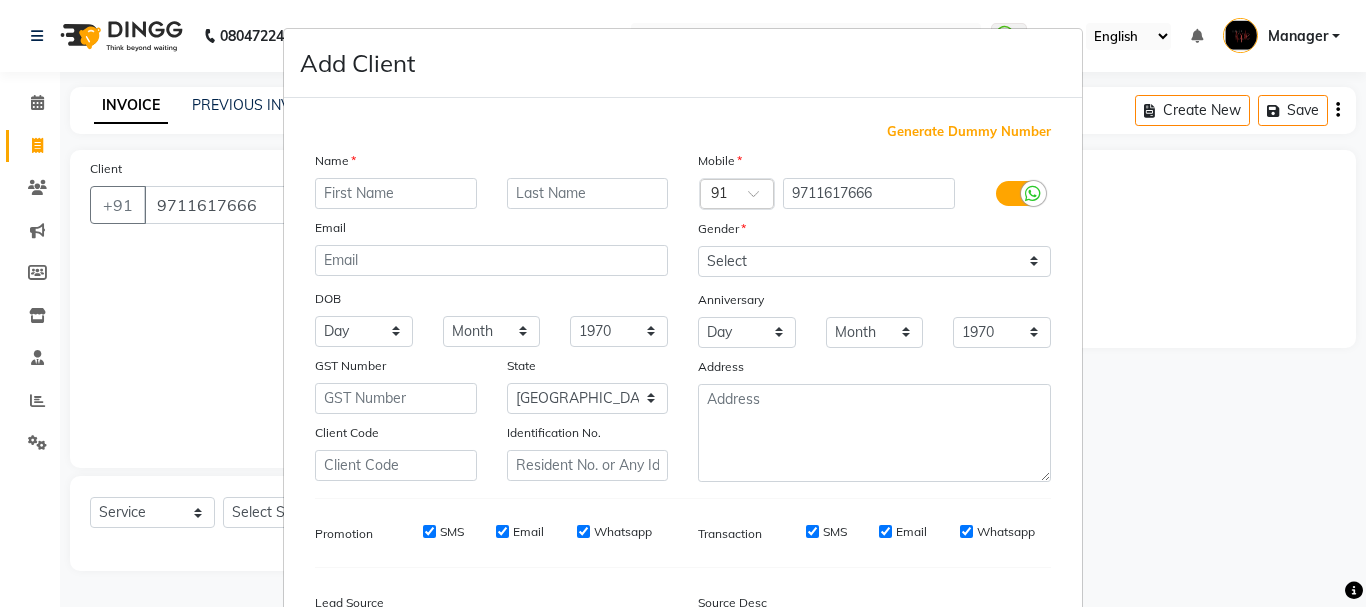 click at bounding box center [396, 193] 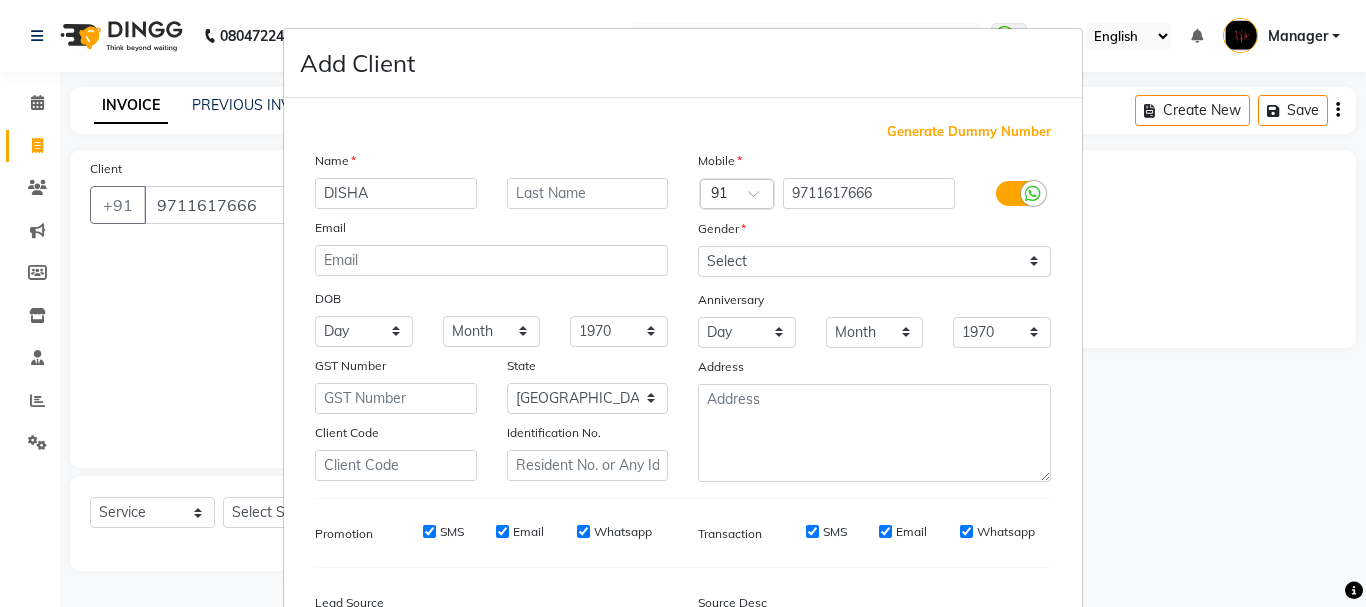 type on "DISHA" 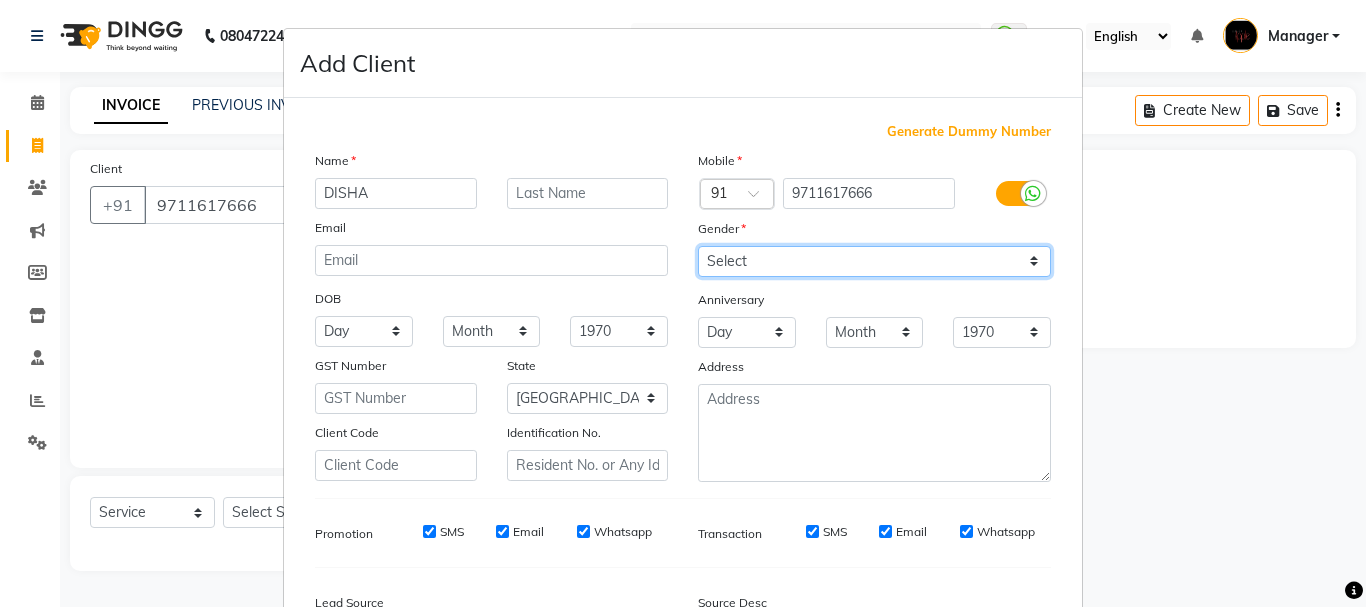 click on "Select [DEMOGRAPHIC_DATA] [DEMOGRAPHIC_DATA] Other Prefer Not To Say" at bounding box center [874, 261] 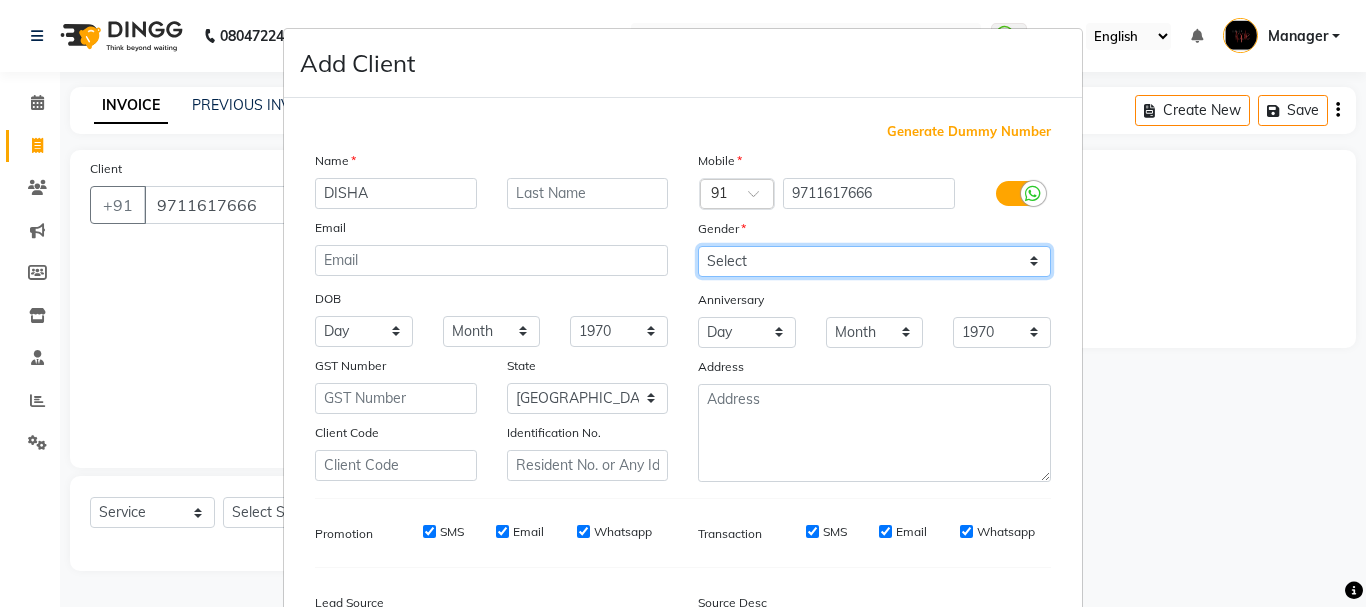 select on "[DEMOGRAPHIC_DATA]" 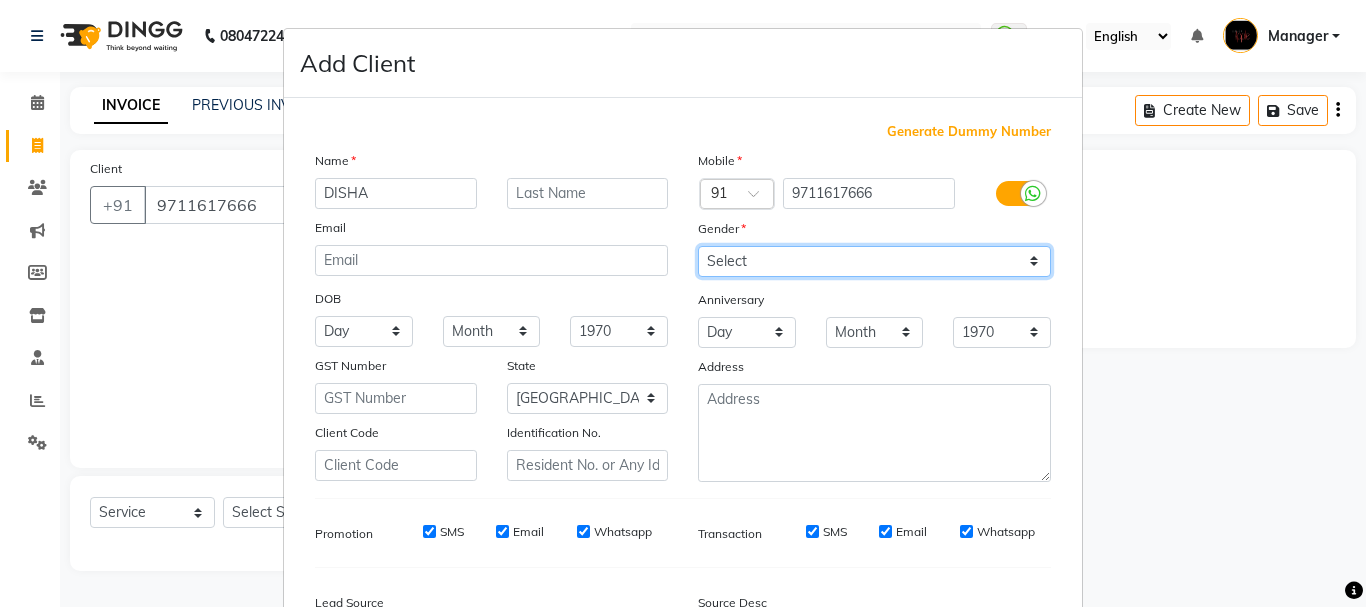 click on "Select [DEMOGRAPHIC_DATA] [DEMOGRAPHIC_DATA] Other Prefer Not To Say" at bounding box center (874, 261) 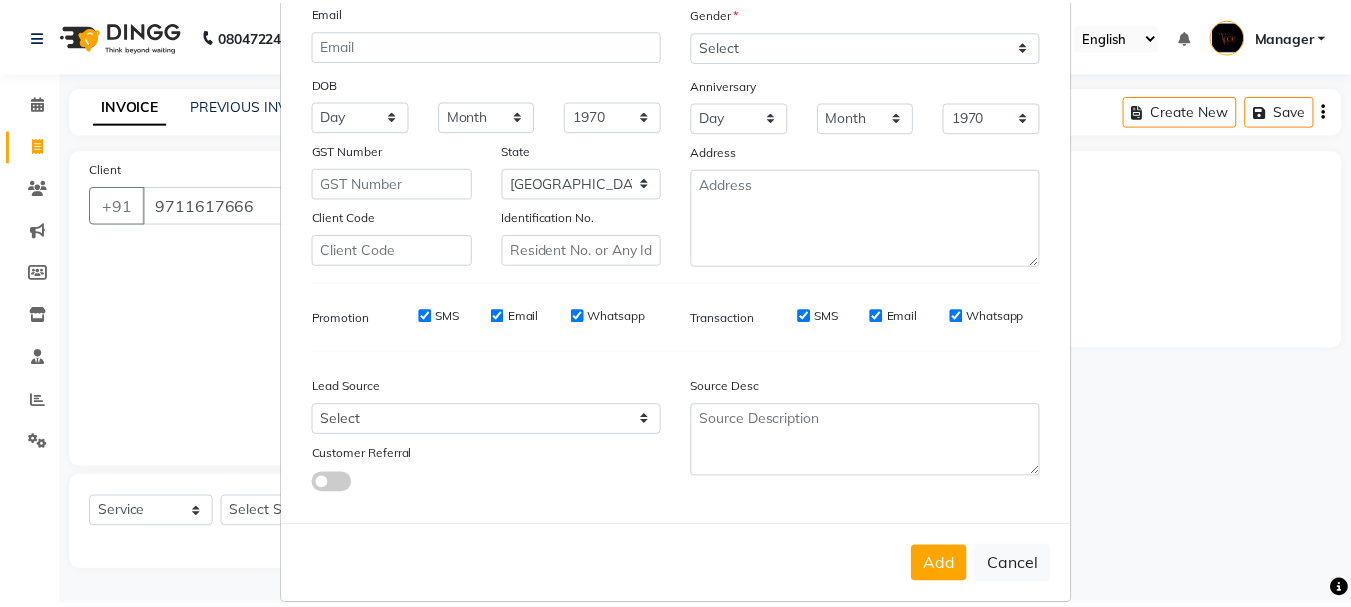 scroll, scrollTop: 242, scrollLeft: 0, axis: vertical 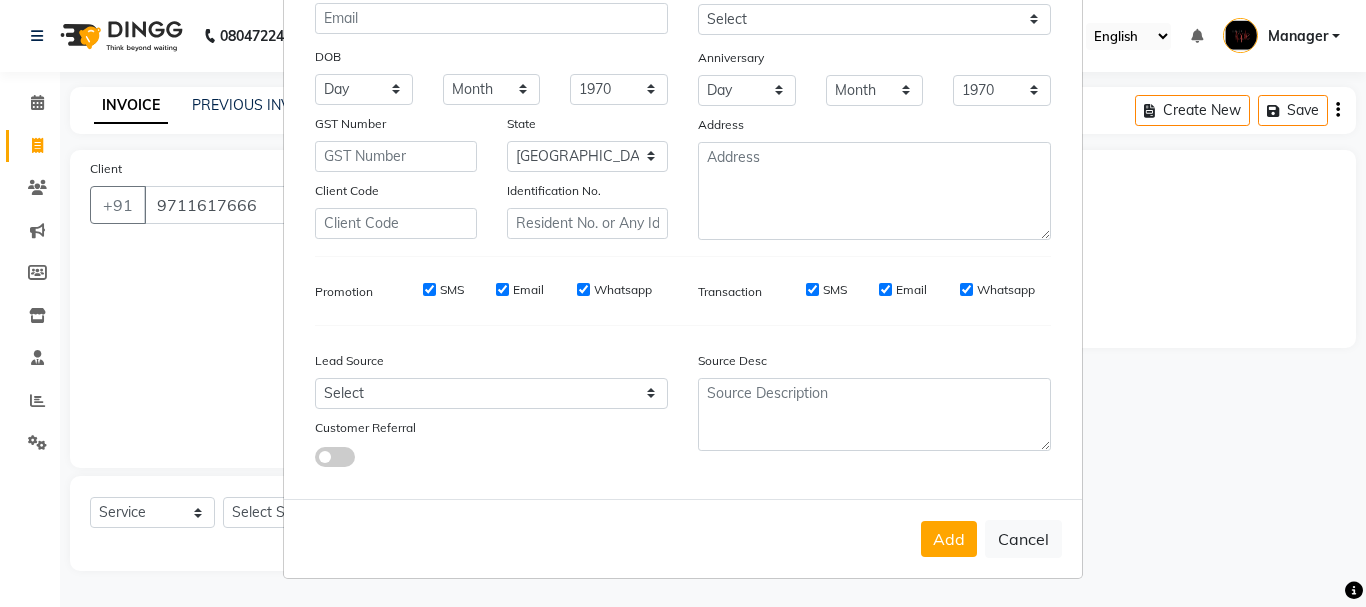 click on "Add" at bounding box center (949, 539) 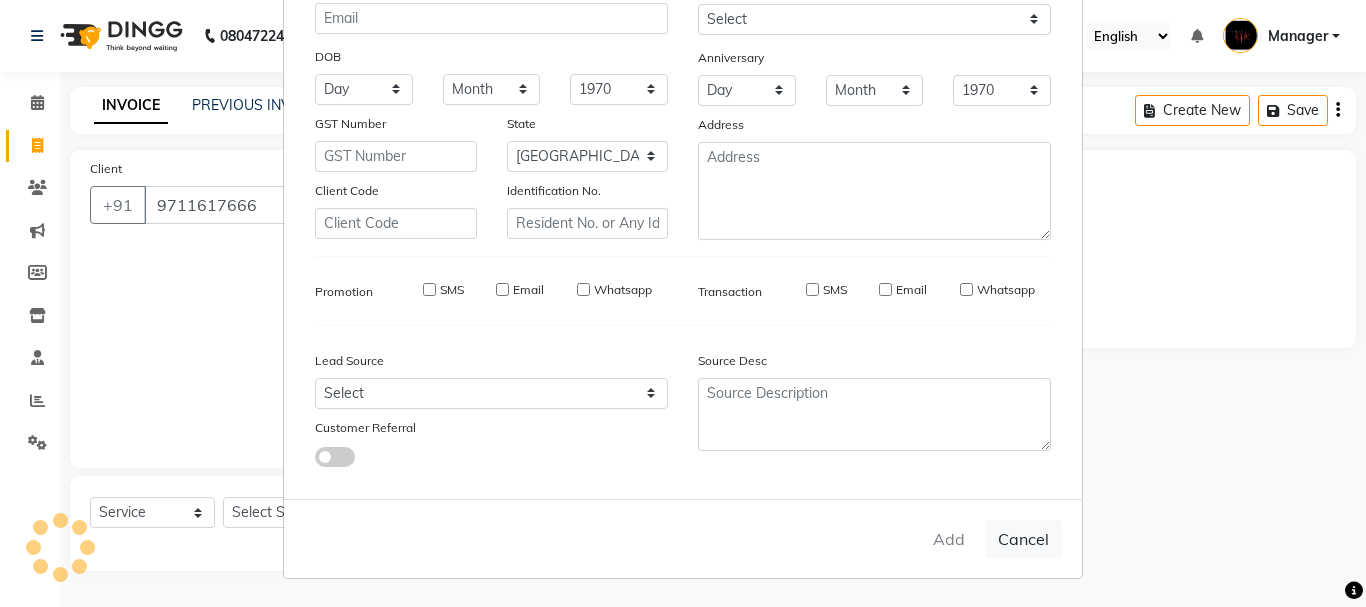 type 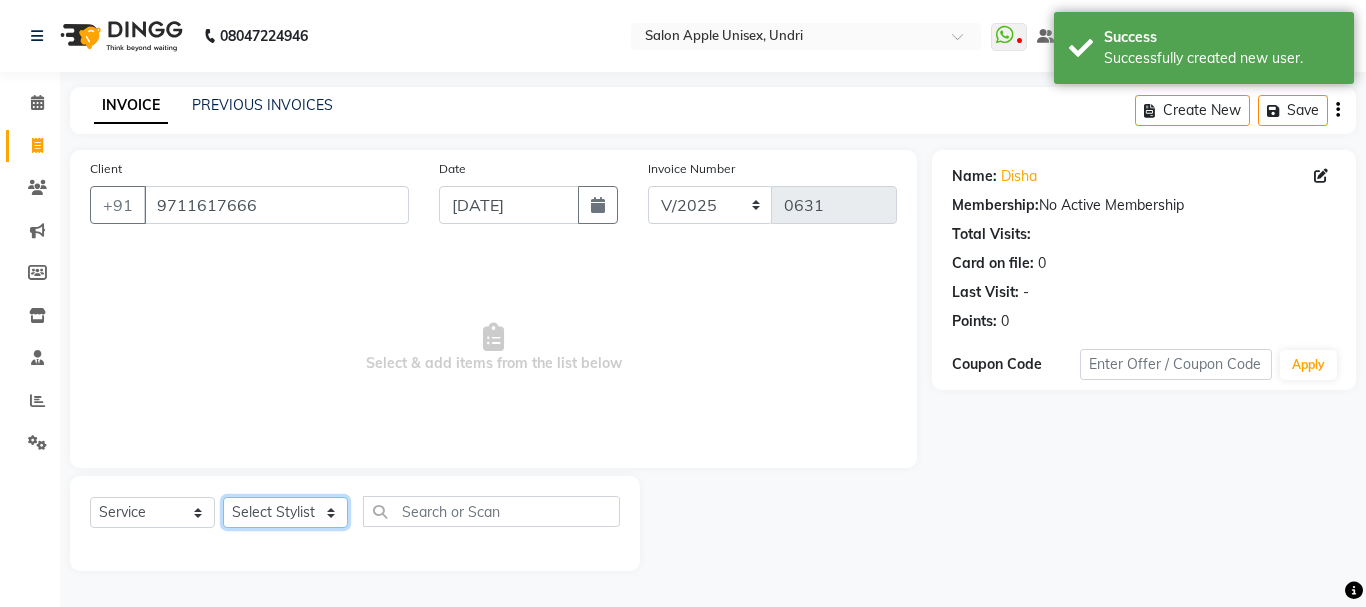 drag, startPoint x: 286, startPoint y: 511, endPoint x: 286, endPoint y: 500, distance: 11 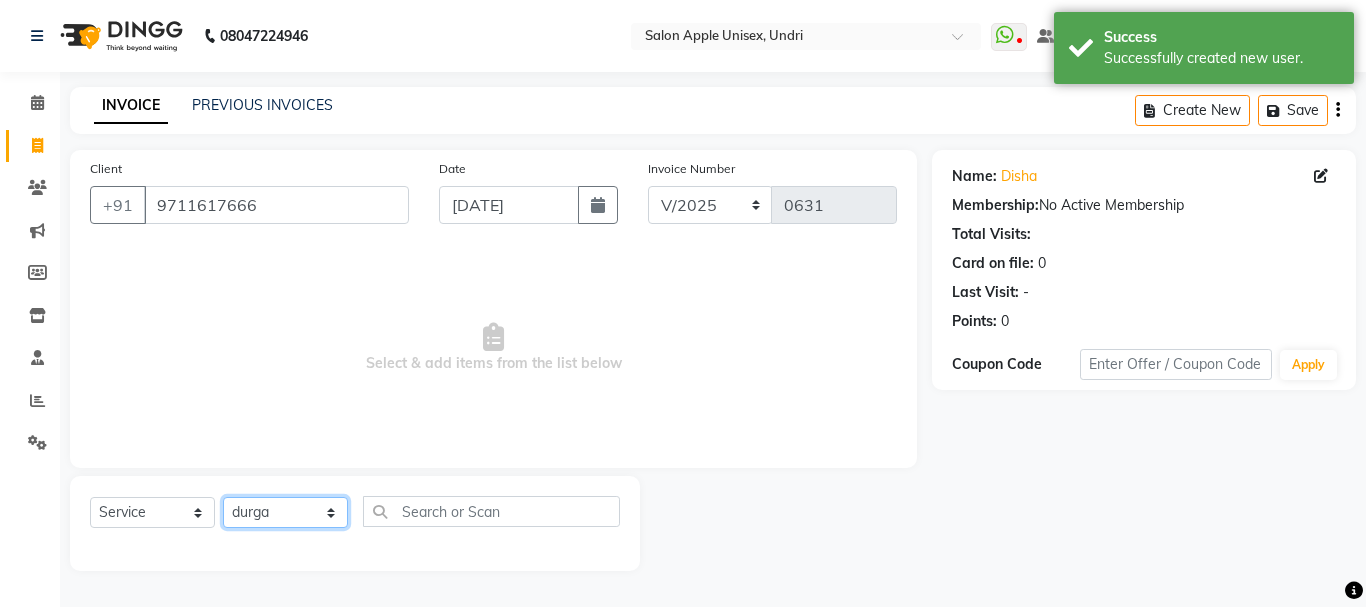 click on "Select Stylist [PERSON_NAME] durga [PERSON_NAME] Manager Manager [PERSON_NAME] OWNER [PERSON_NAME] sana [PERSON_NAME] Training Department" 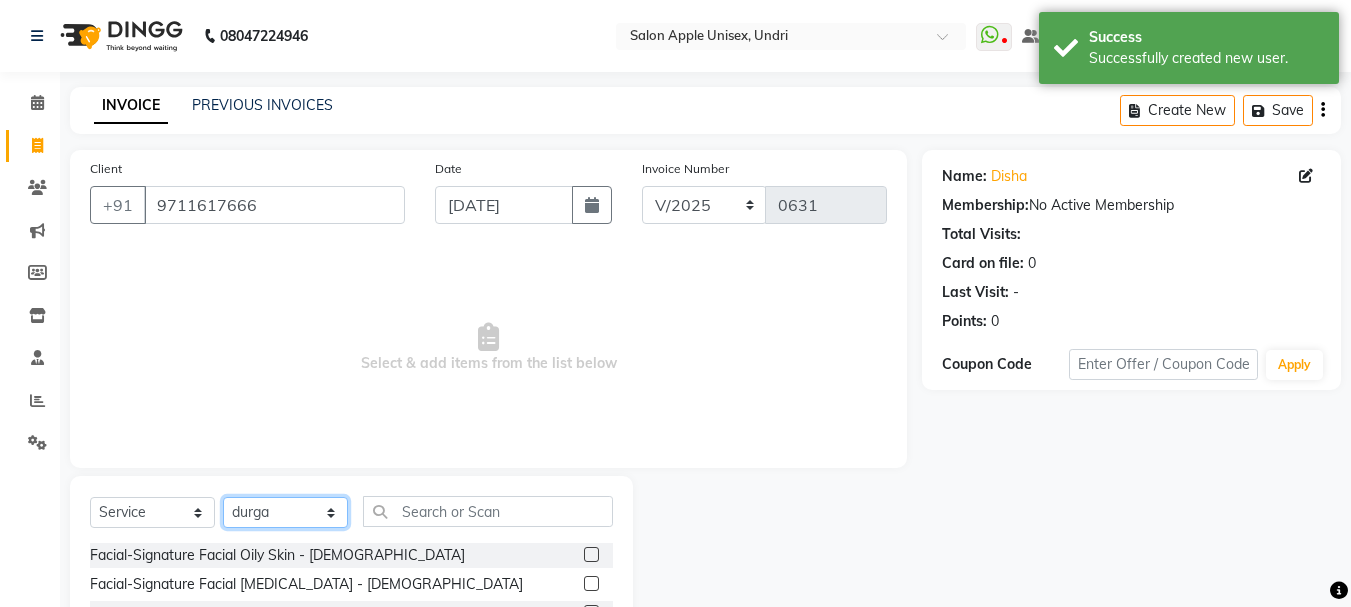 click on "Select Stylist [PERSON_NAME] durga [PERSON_NAME] Manager Manager [PERSON_NAME] OWNER [PERSON_NAME] sana [PERSON_NAME] Training Department" 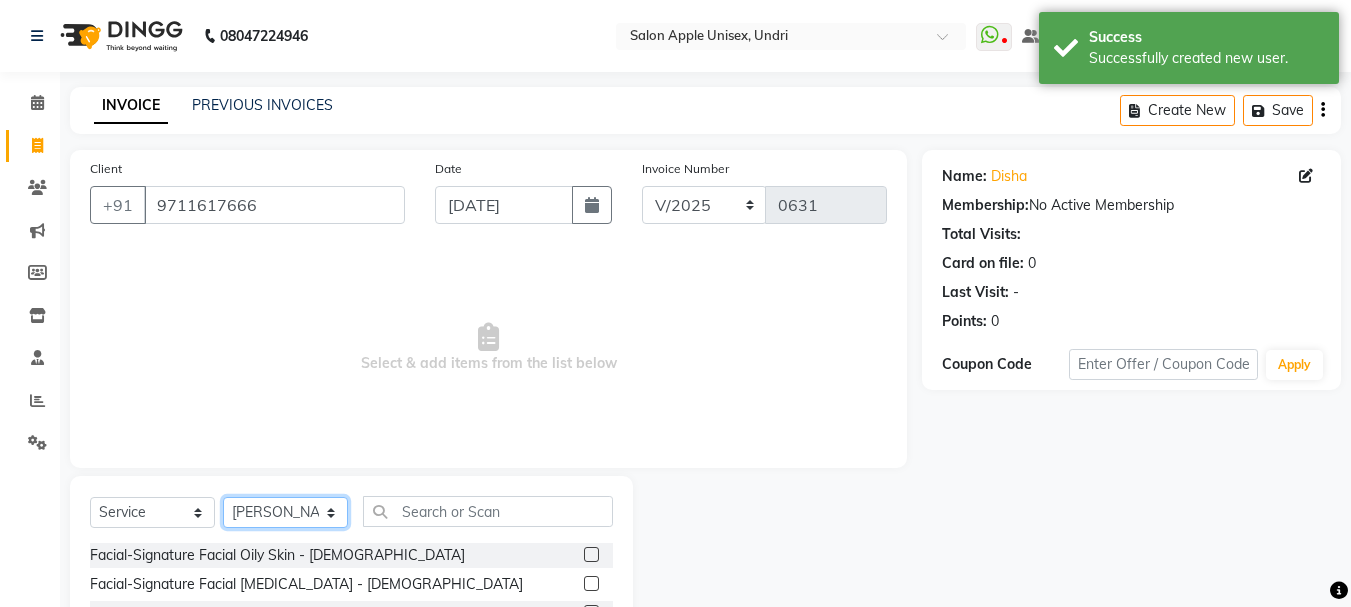 click on "Select Stylist [PERSON_NAME] durga [PERSON_NAME] Manager Manager [PERSON_NAME] OWNER [PERSON_NAME] sana [PERSON_NAME] Training Department" 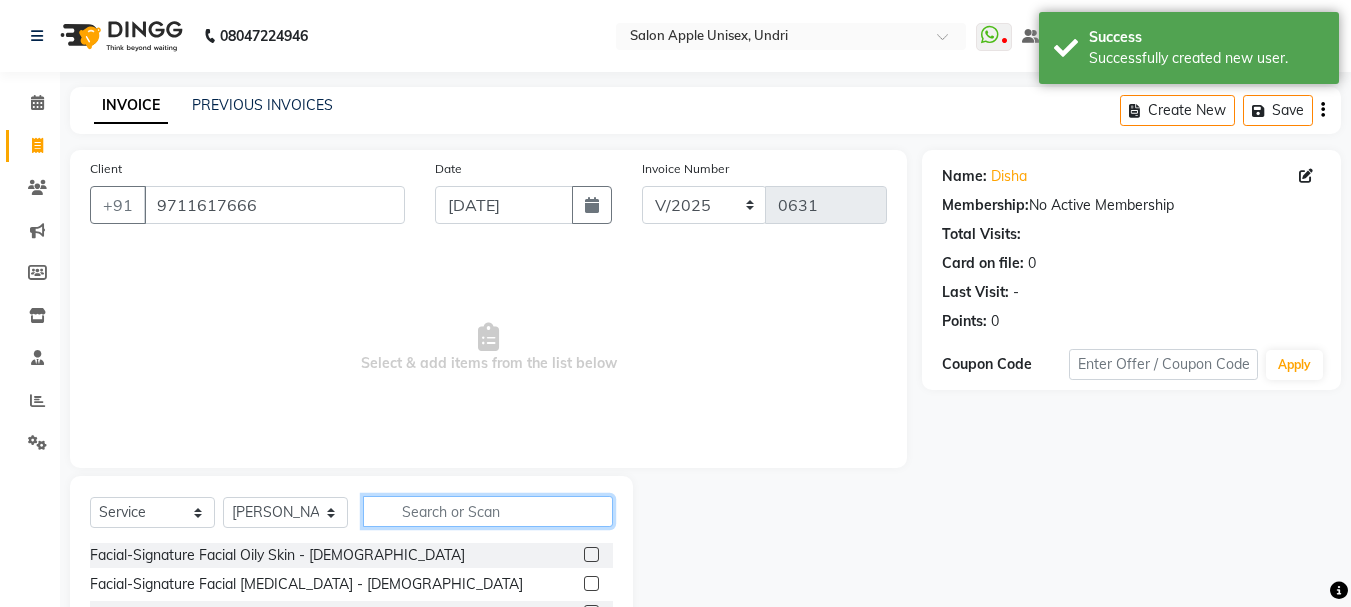 click 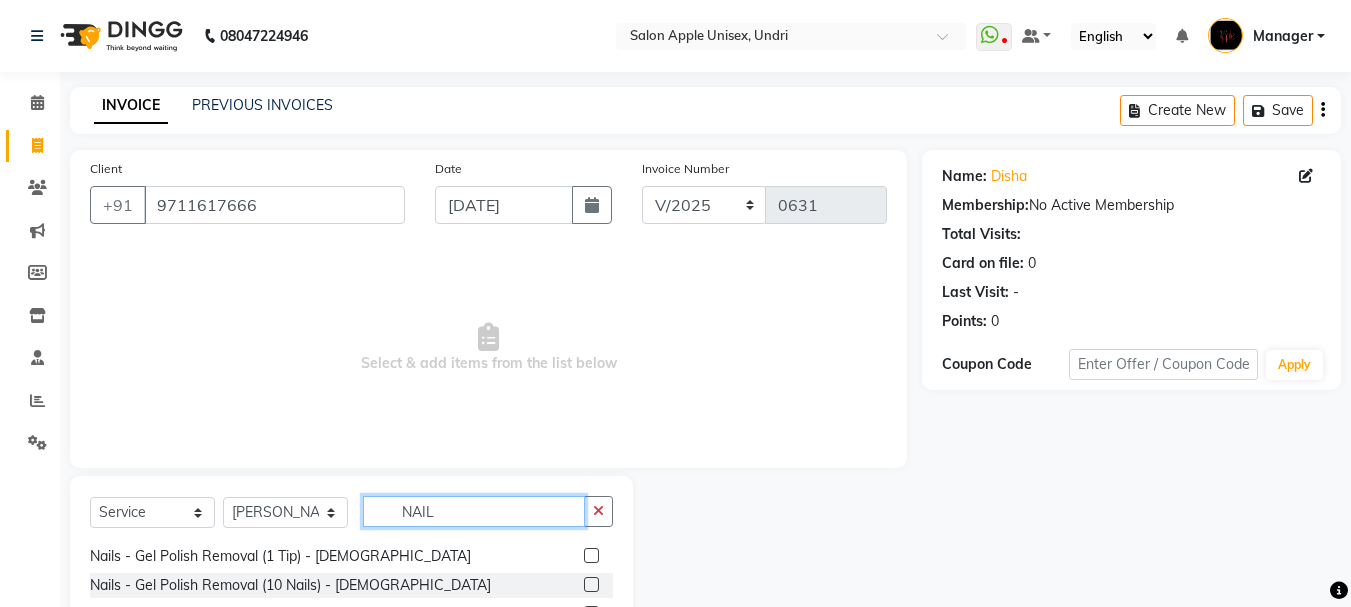 scroll, scrollTop: 154, scrollLeft: 0, axis: vertical 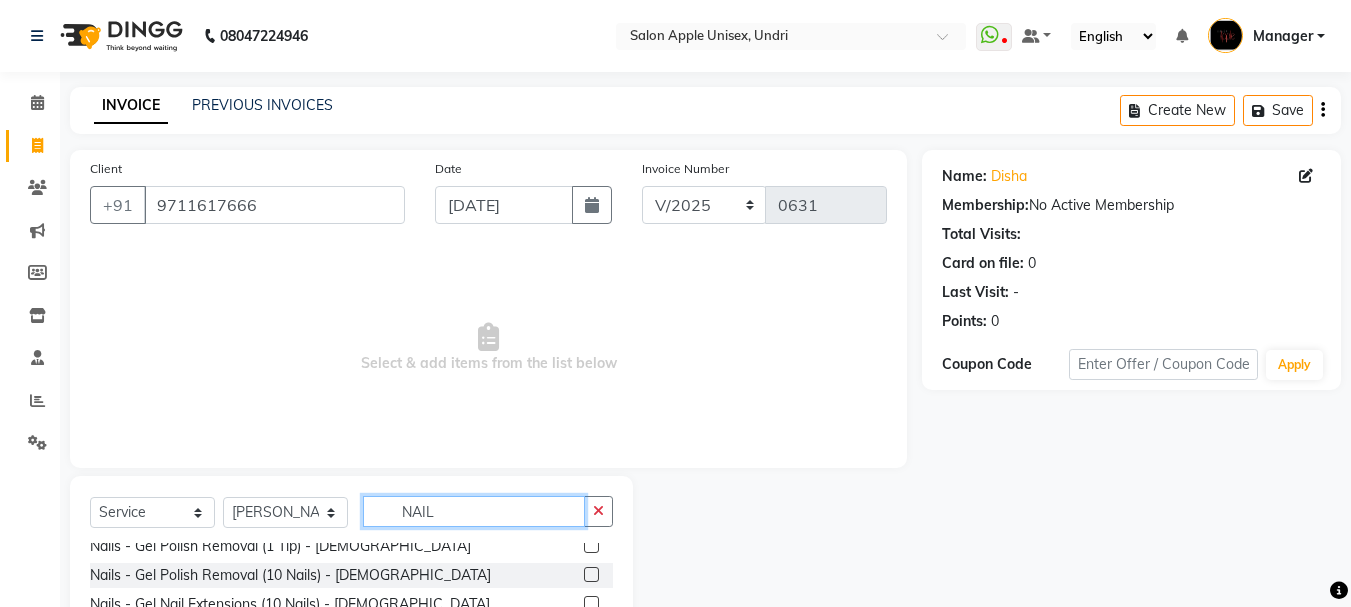 type on "NAIL" 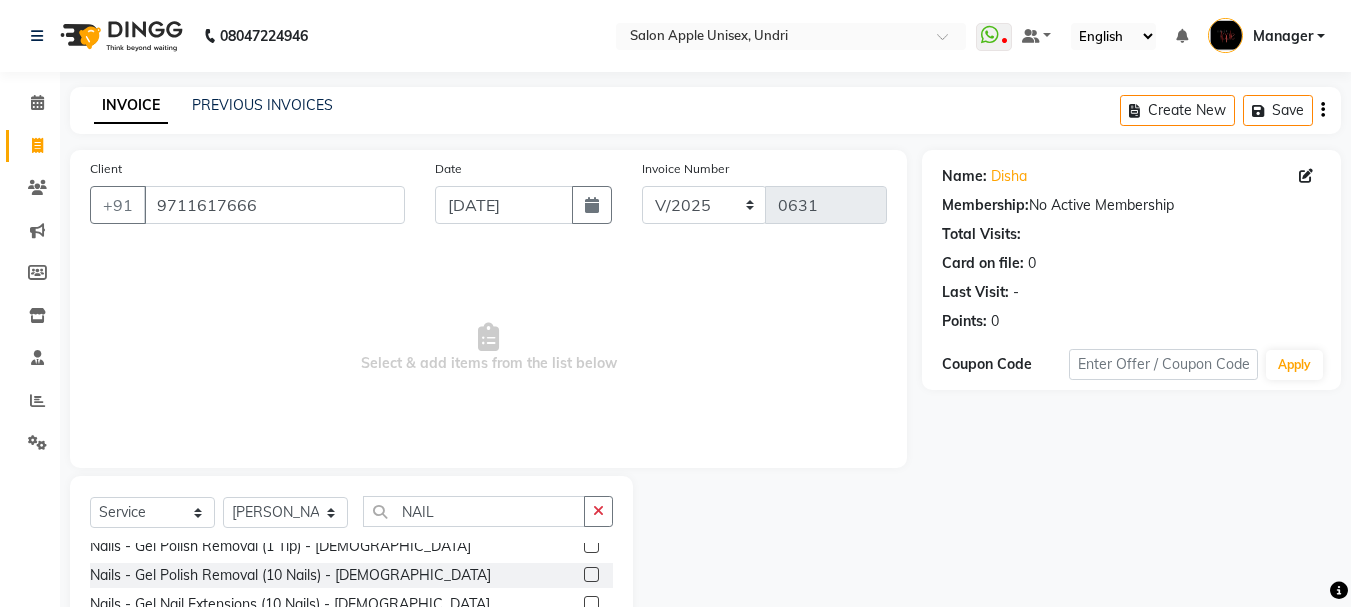 click 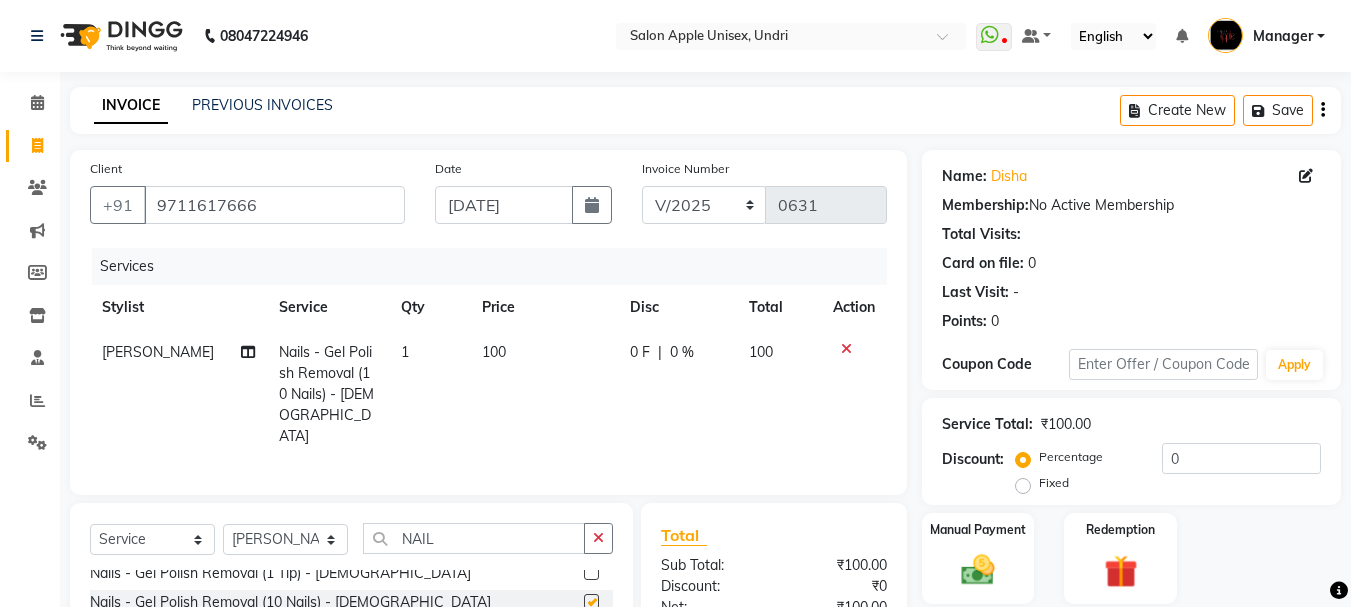 checkbox on "false" 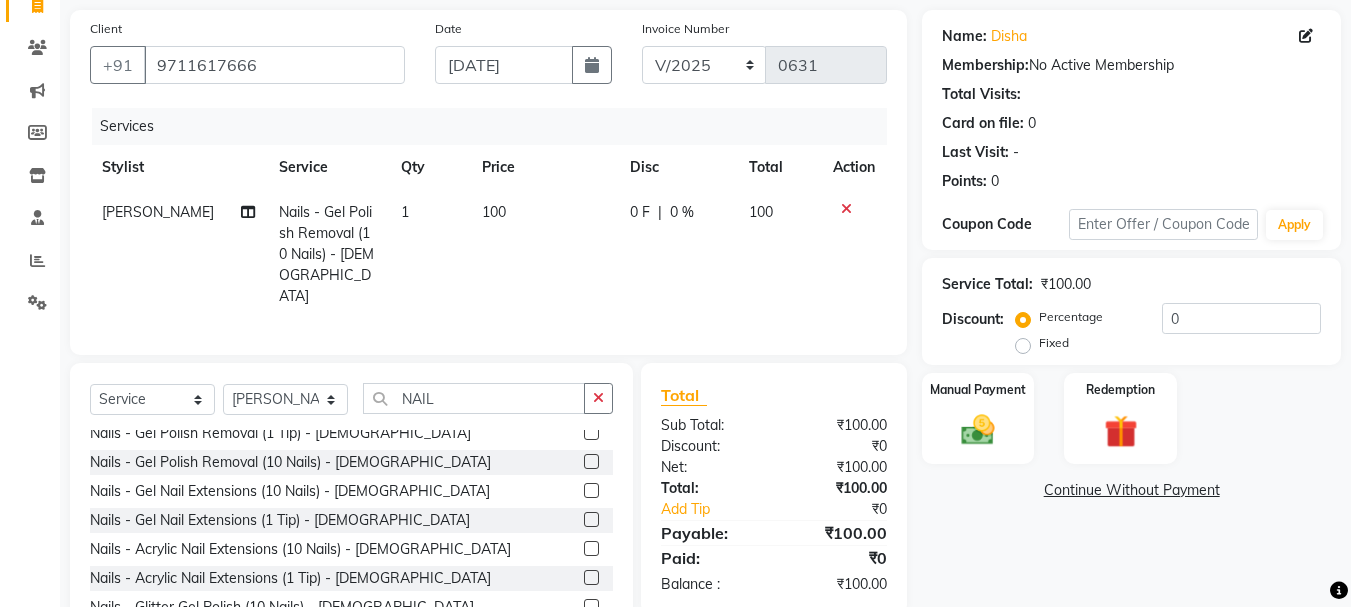 scroll, scrollTop: 215, scrollLeft: 0, axis: vertical 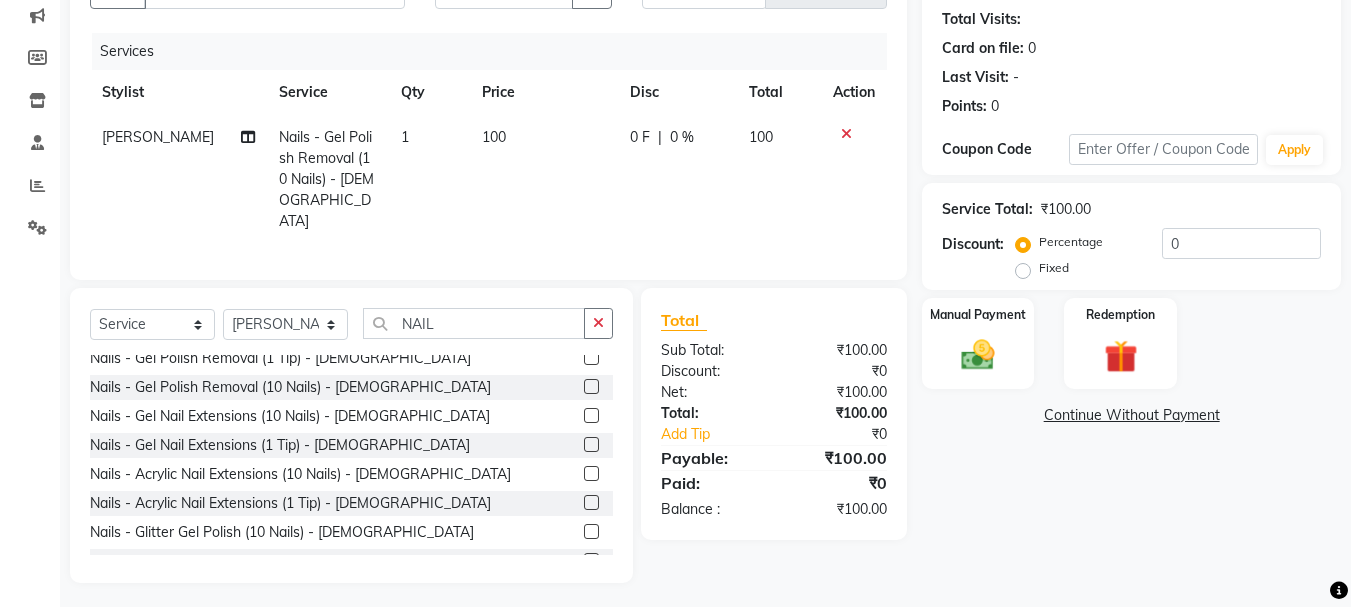 click 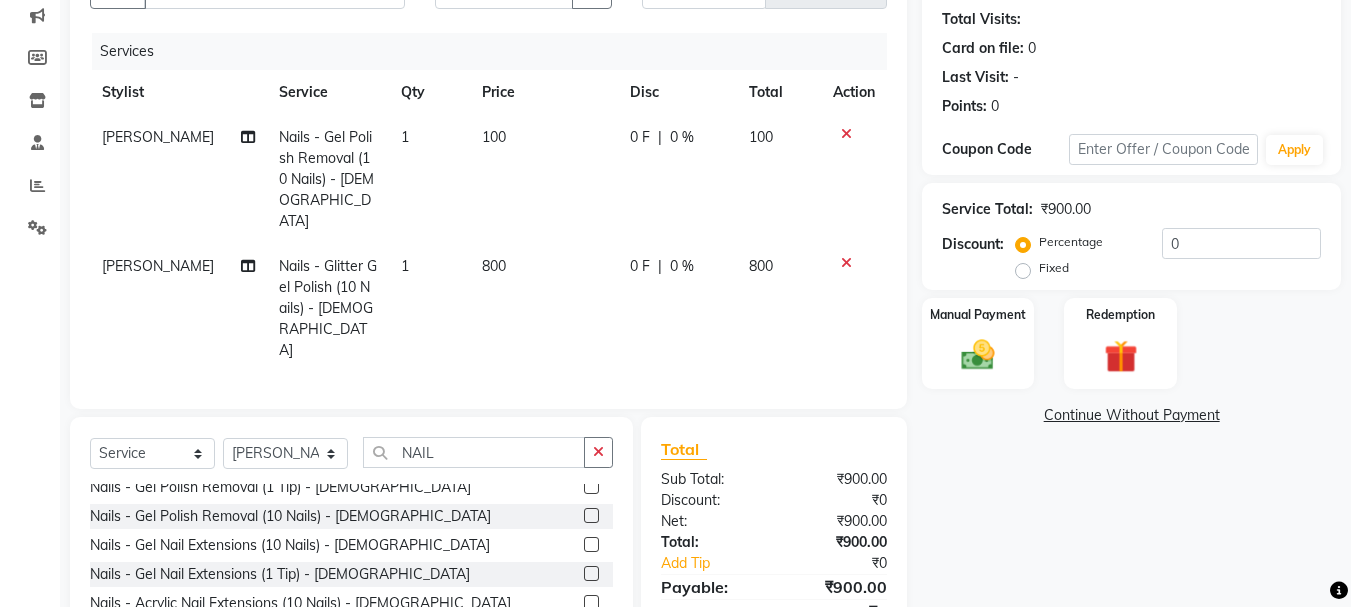 checkbox on "false" 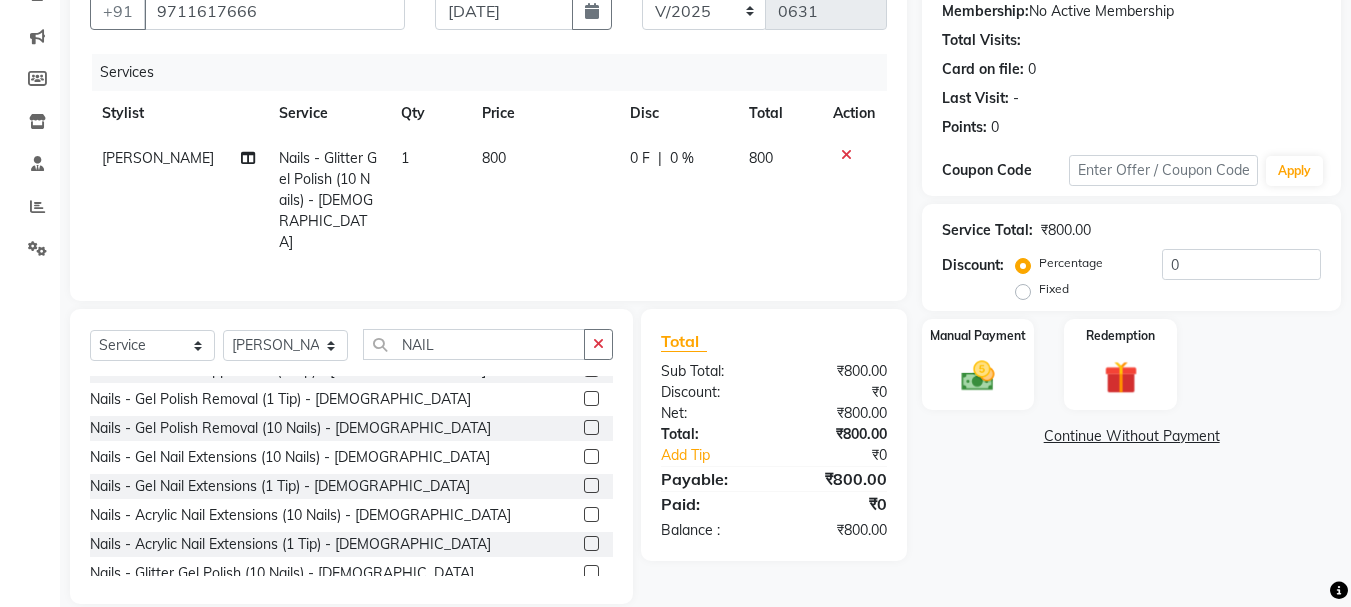 scroll, scrollTop: 129, scrollLeft: 0, axis: vertical 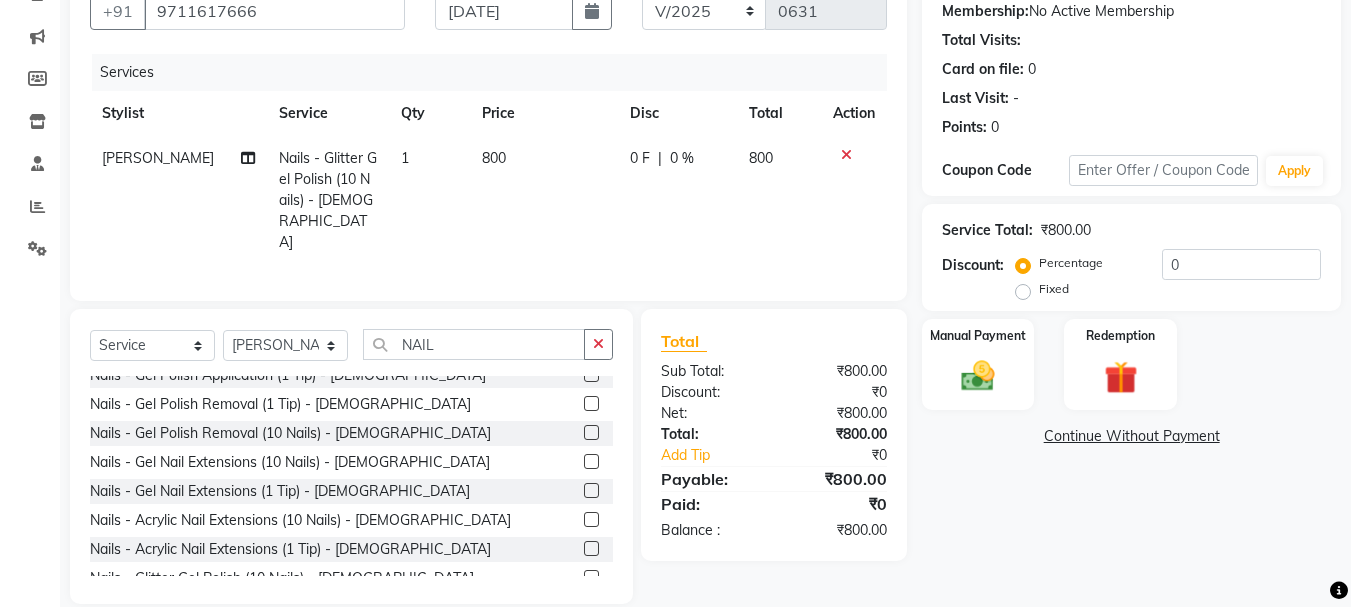 click on "Nails - Gel Polish Removal (1 Tip) - [DEMOGRAPHIC_DATA]" 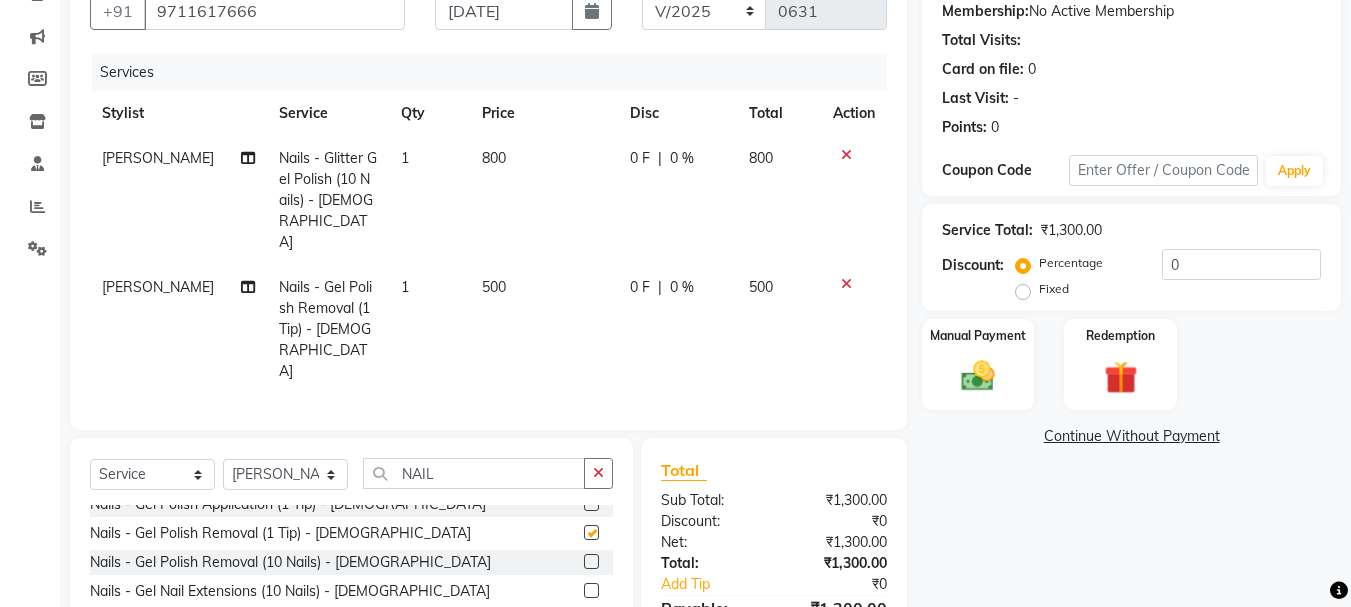 checkbox on "false" 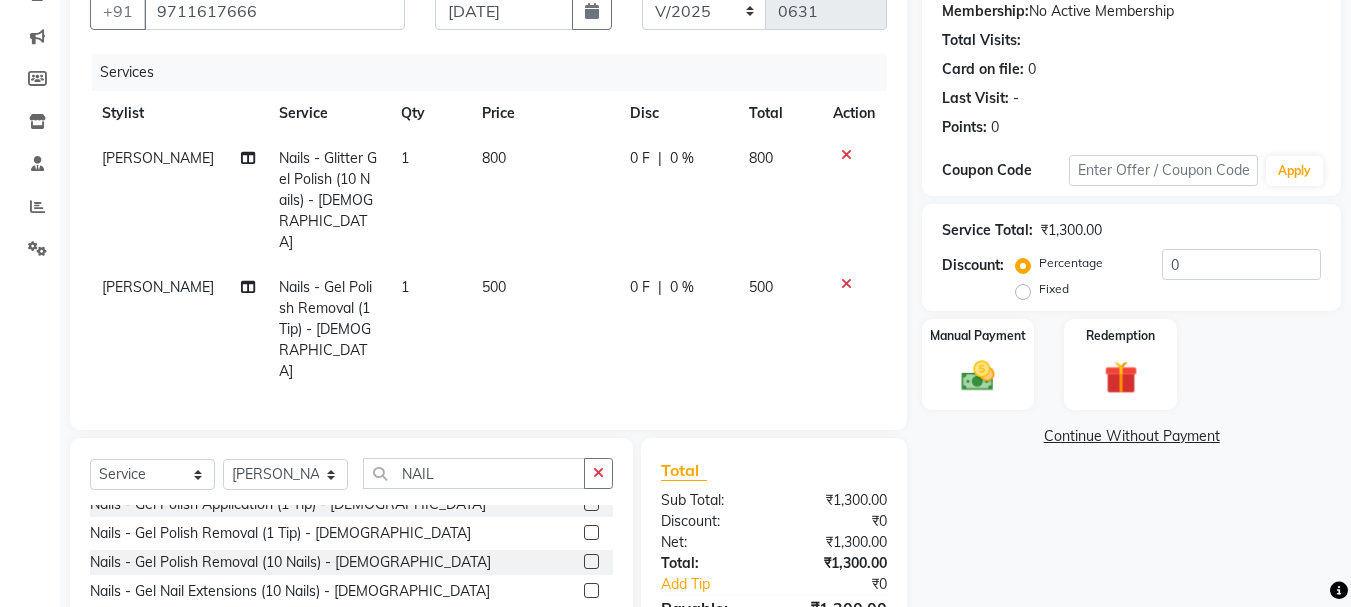 click 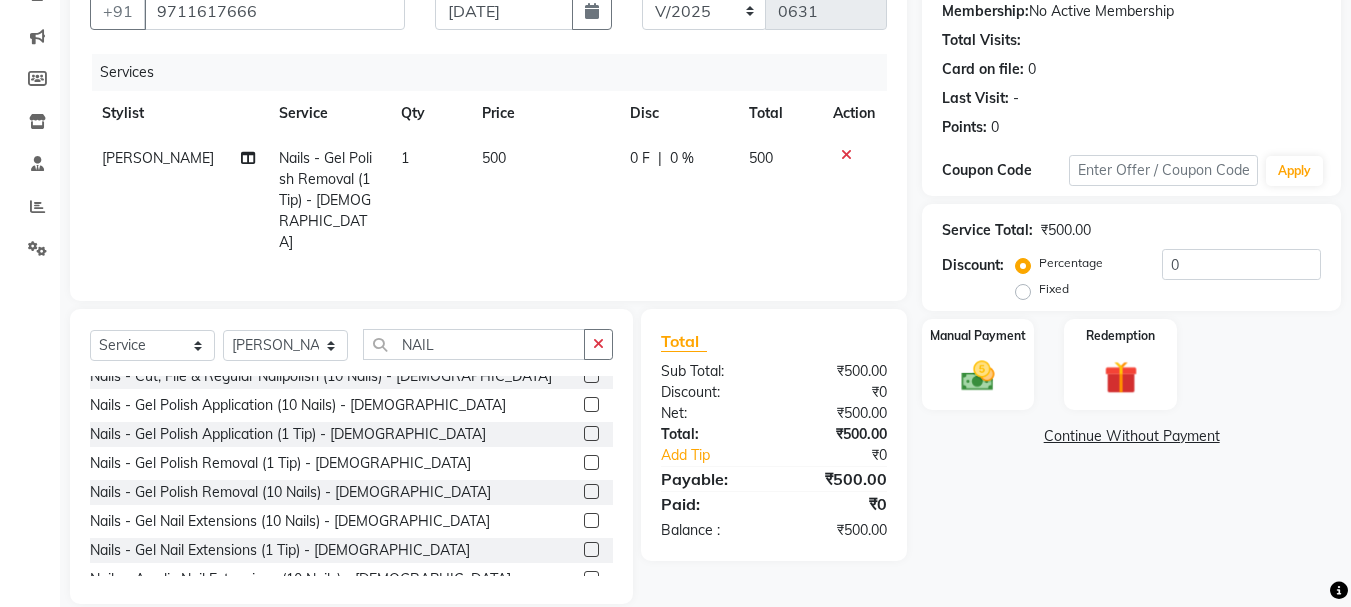 scroll, scrollTop: 65, scrollLeft: 0, axis: vertical 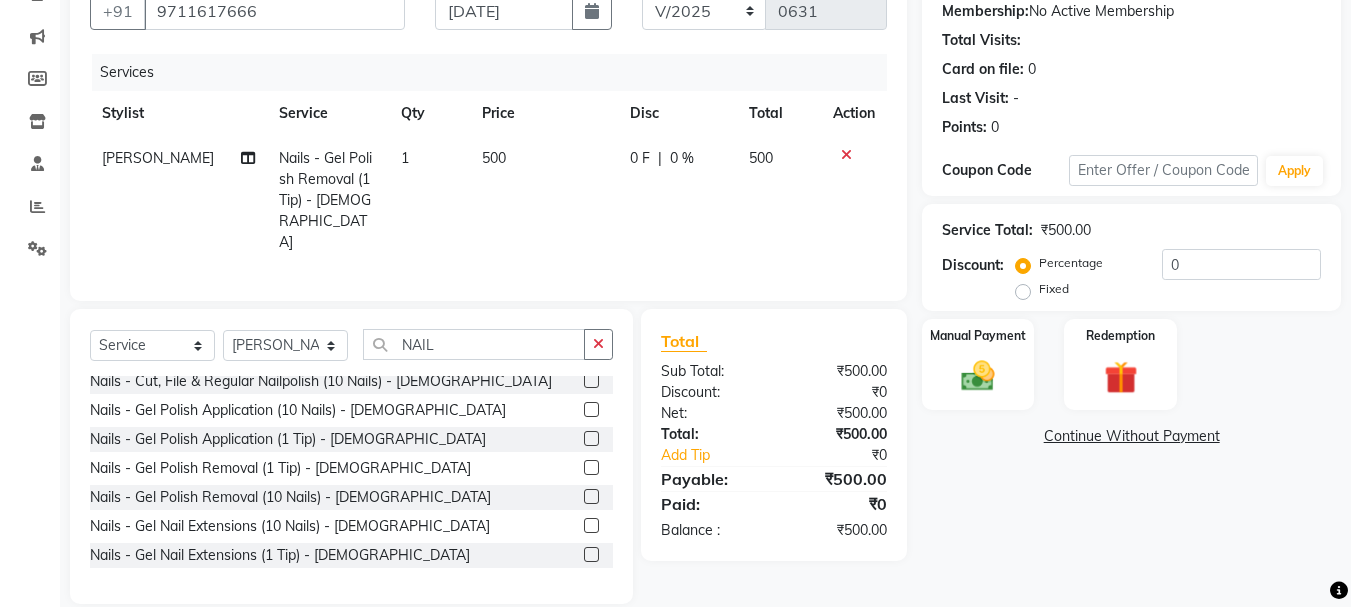 click 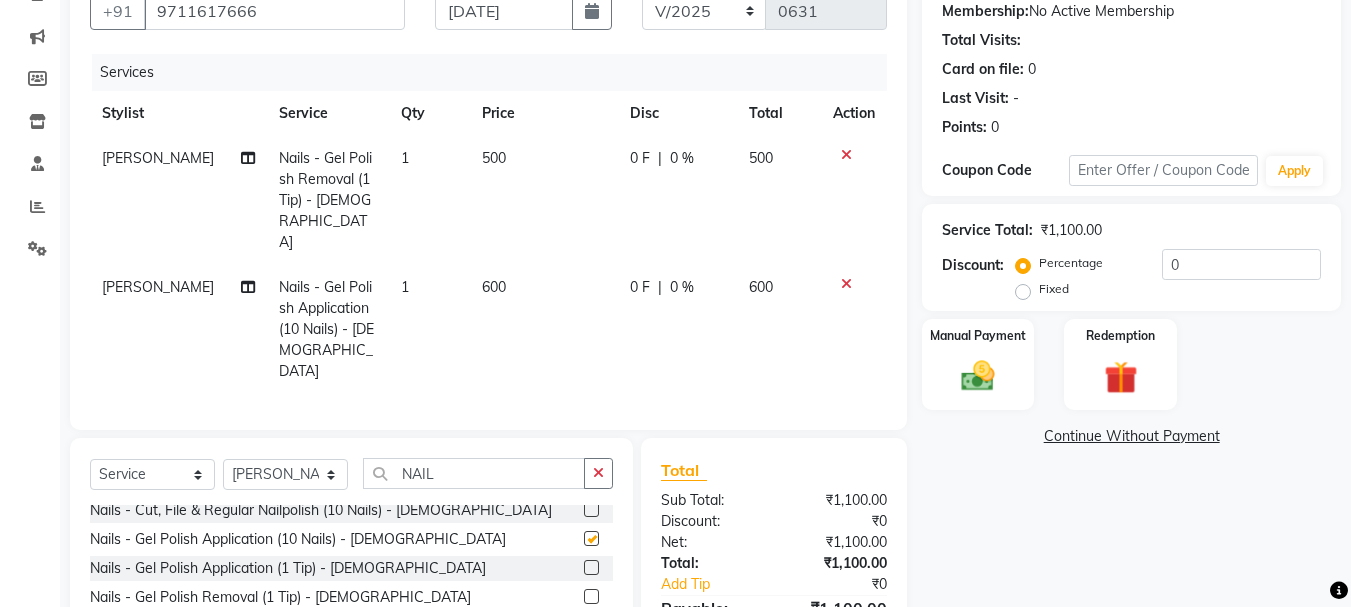 checkbox on "false" 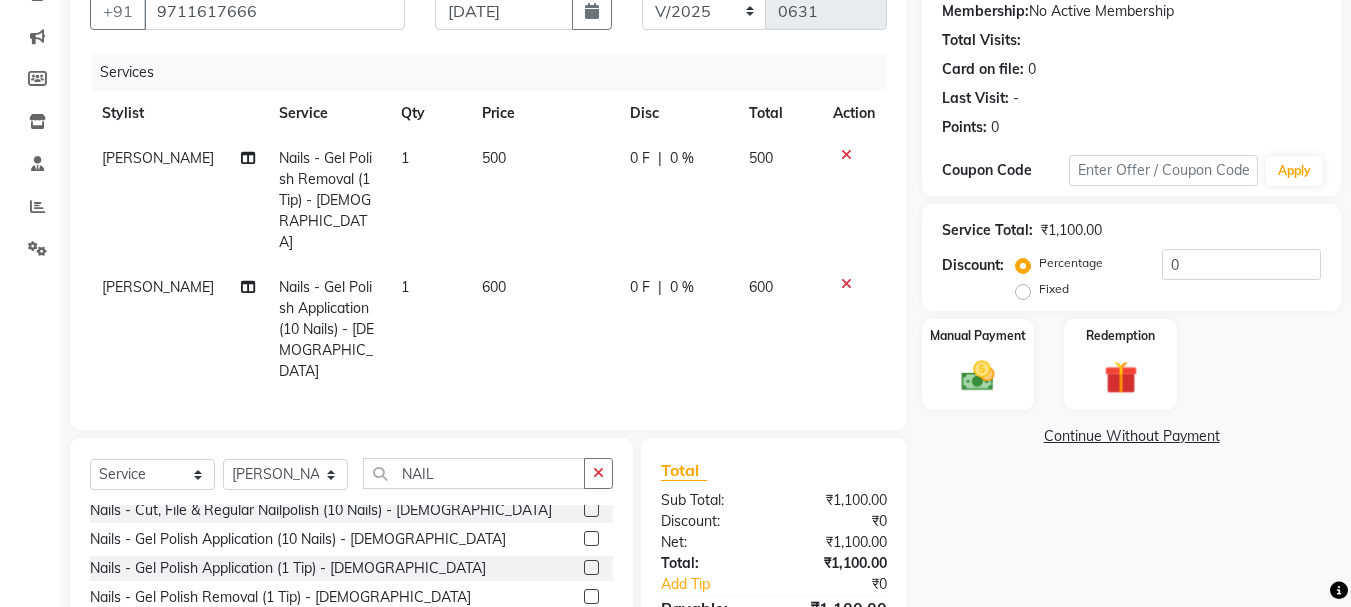 click 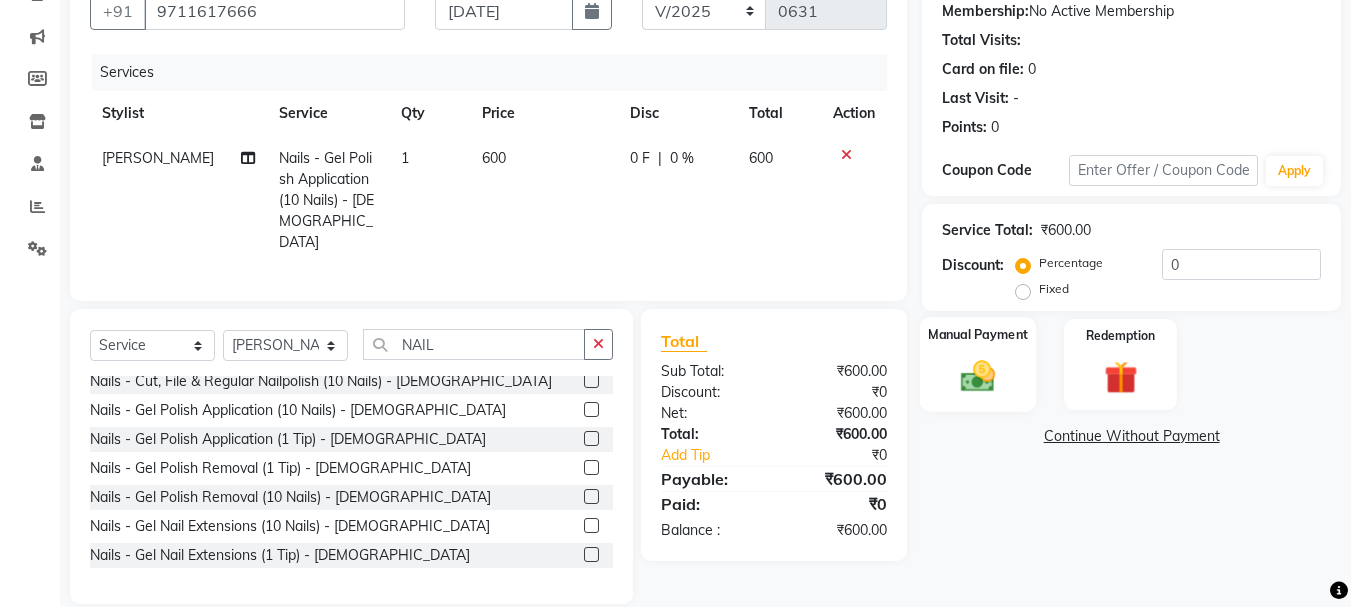 click 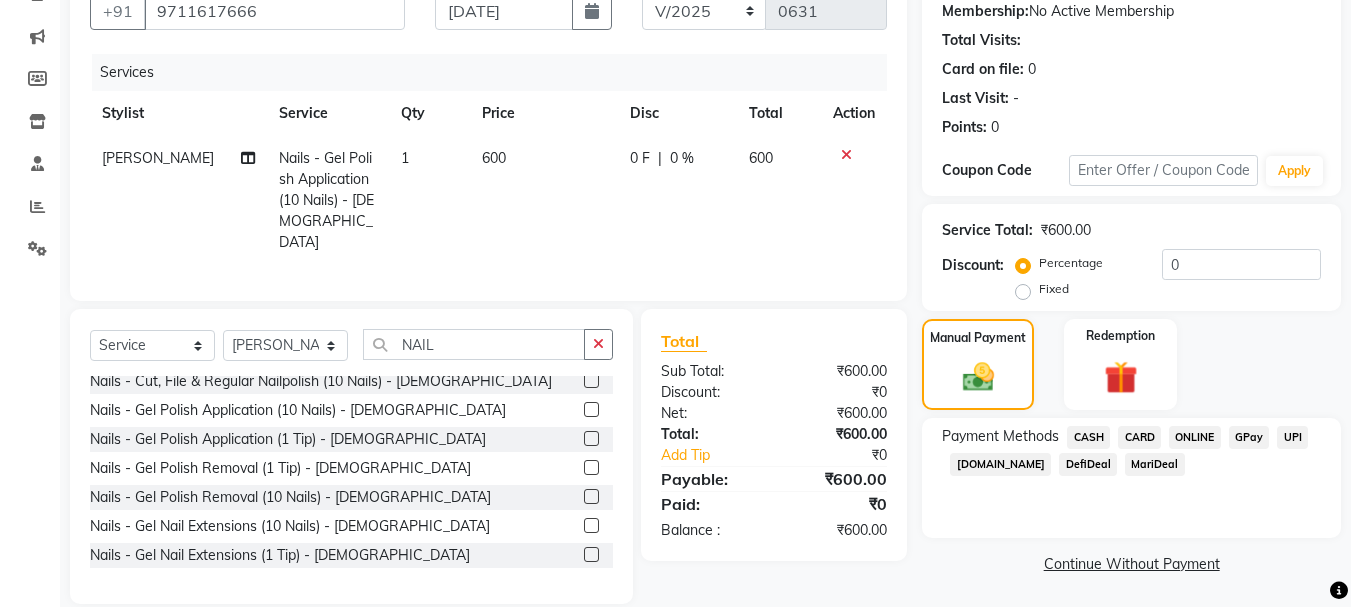 click on "CASH" 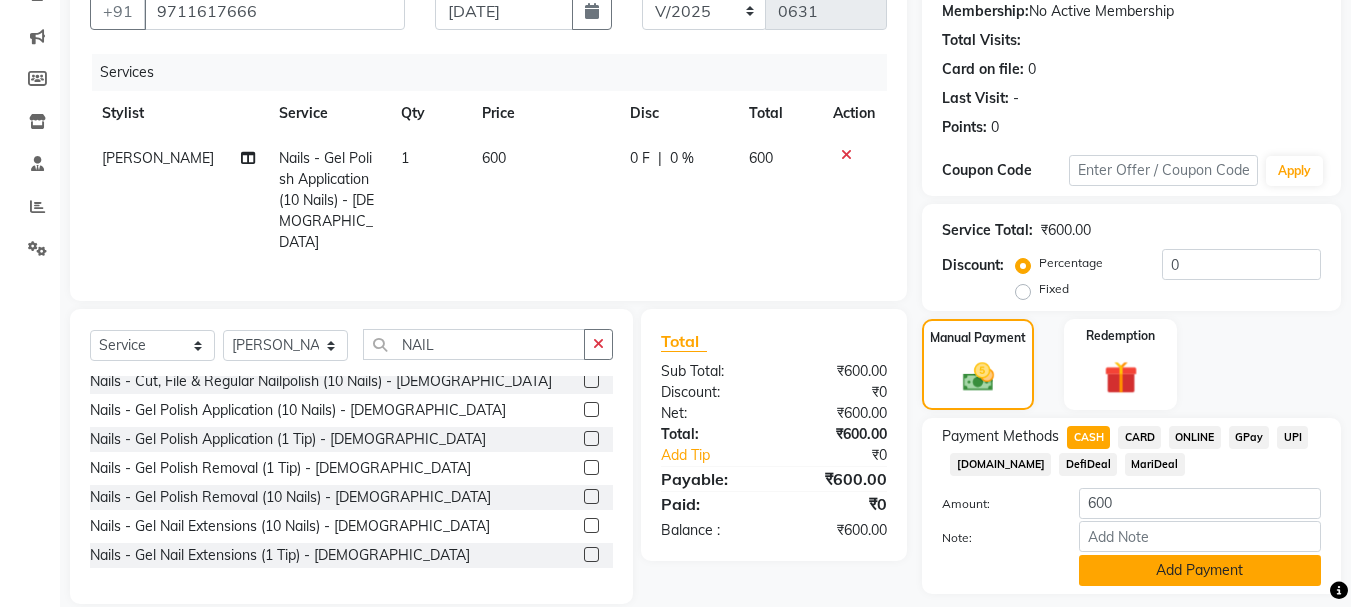 click on "Add Payment" 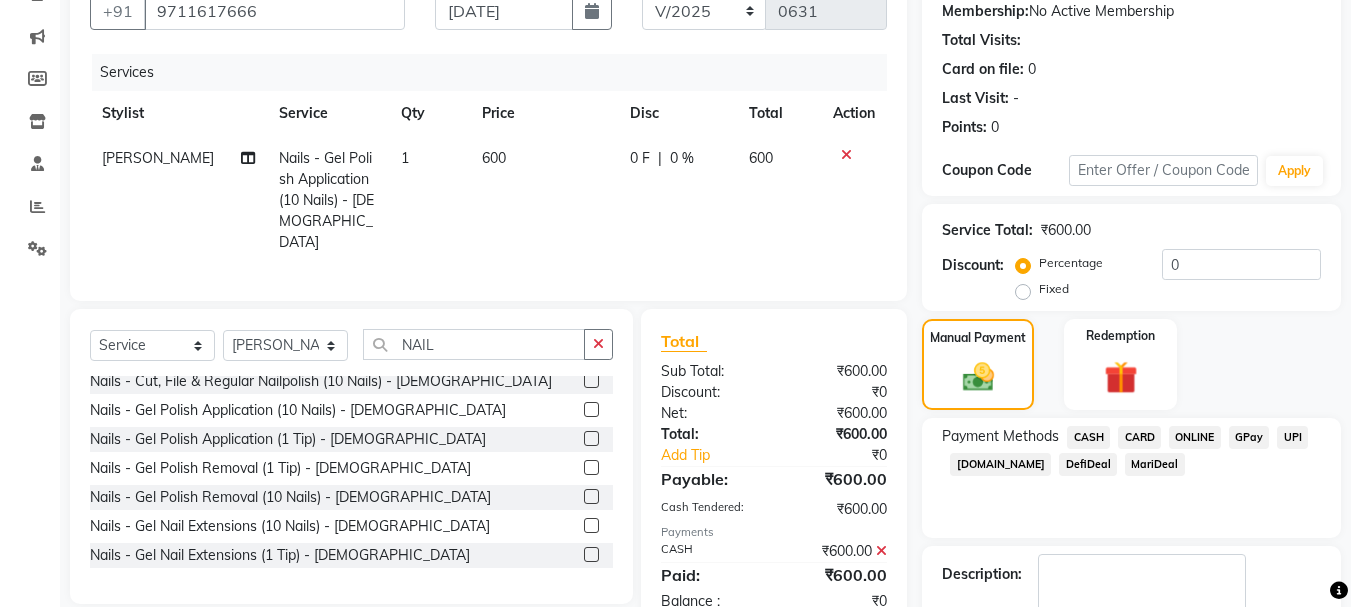 drag, startPoint x: 1343, startPoint y: 529, endPoint x: 1352, endPoint y: 514, distance: 17.492855 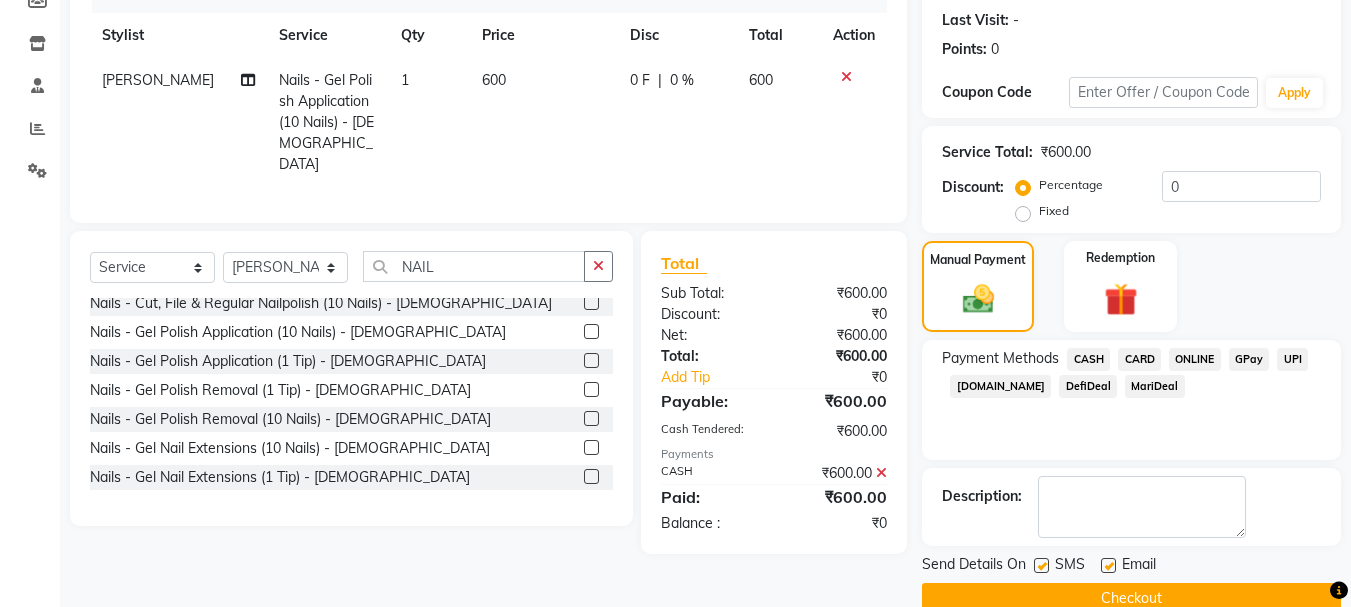 scroll, scrollTop: 288, scrollLeft: 0, axis: vertical 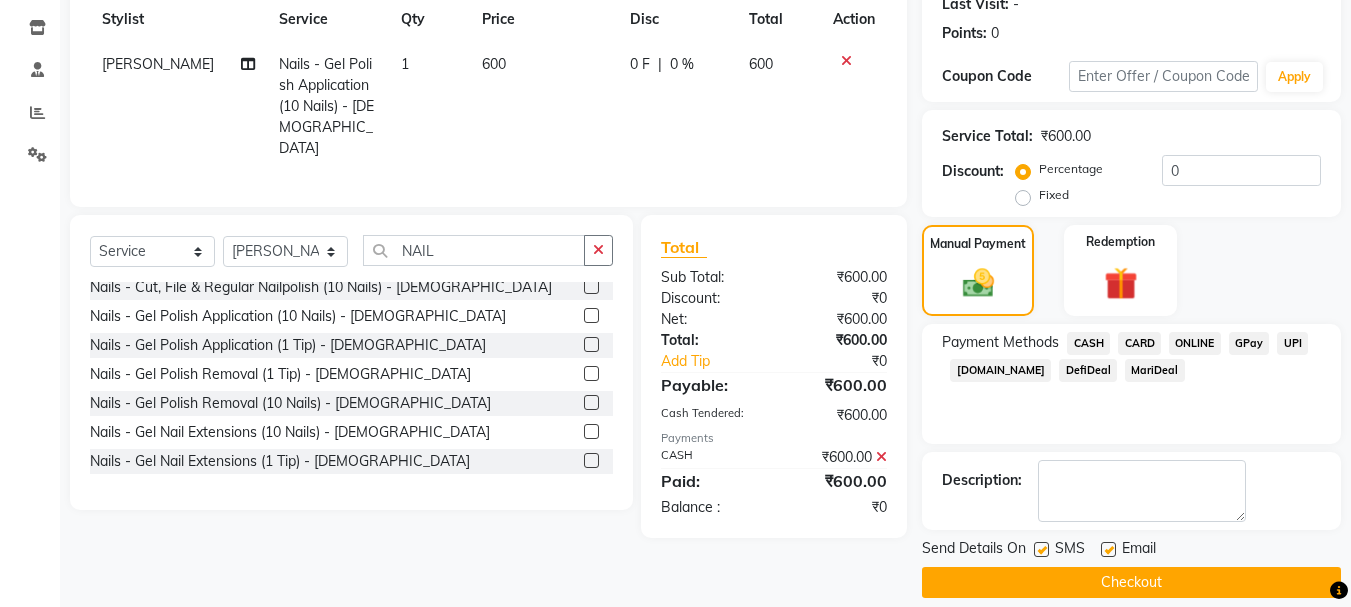 click on "Checkout" 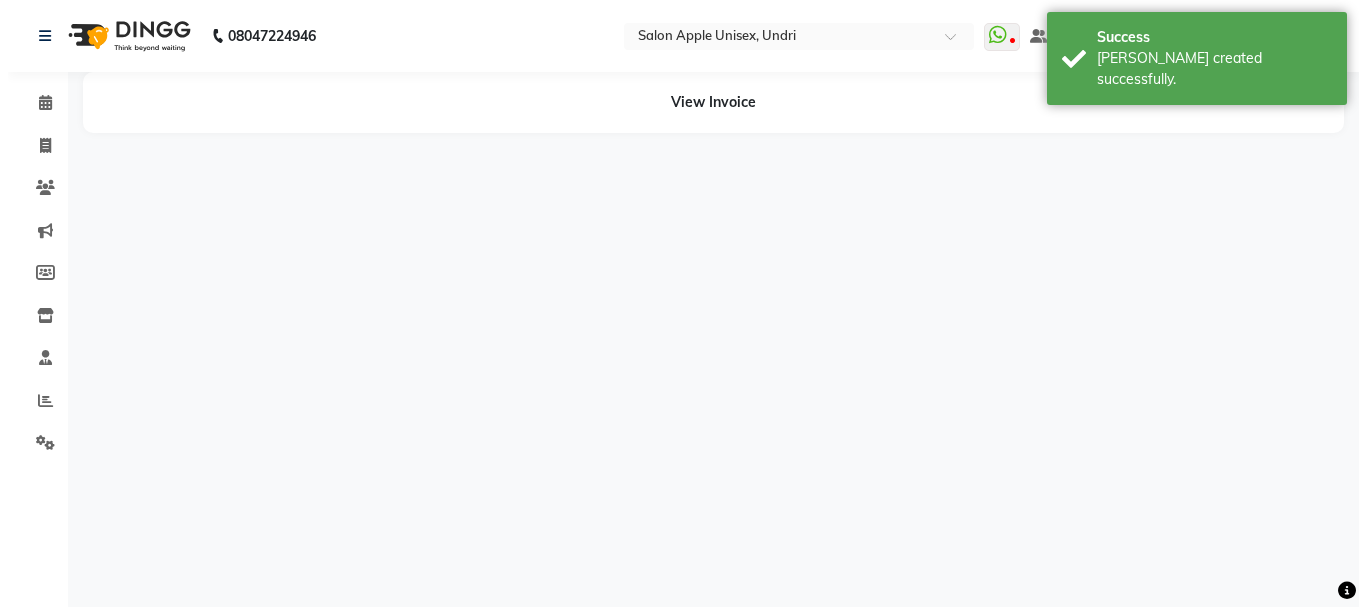 scroll, scrollTop: 0, scrollLeft: 0, axis: both 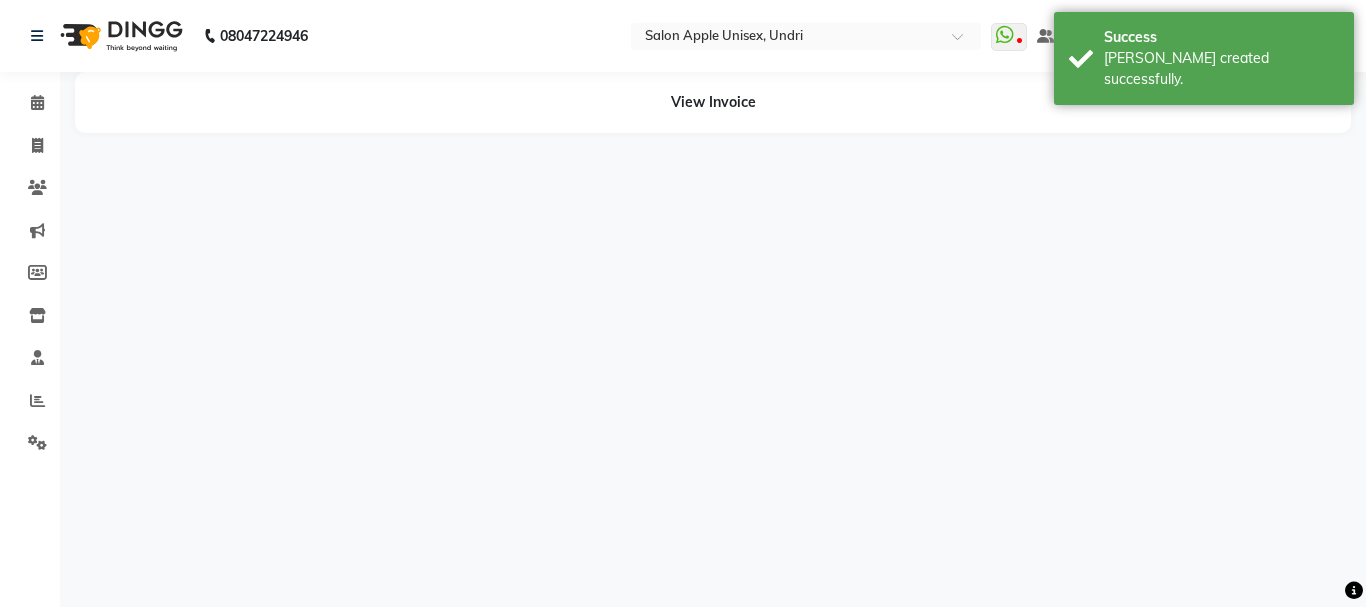 click 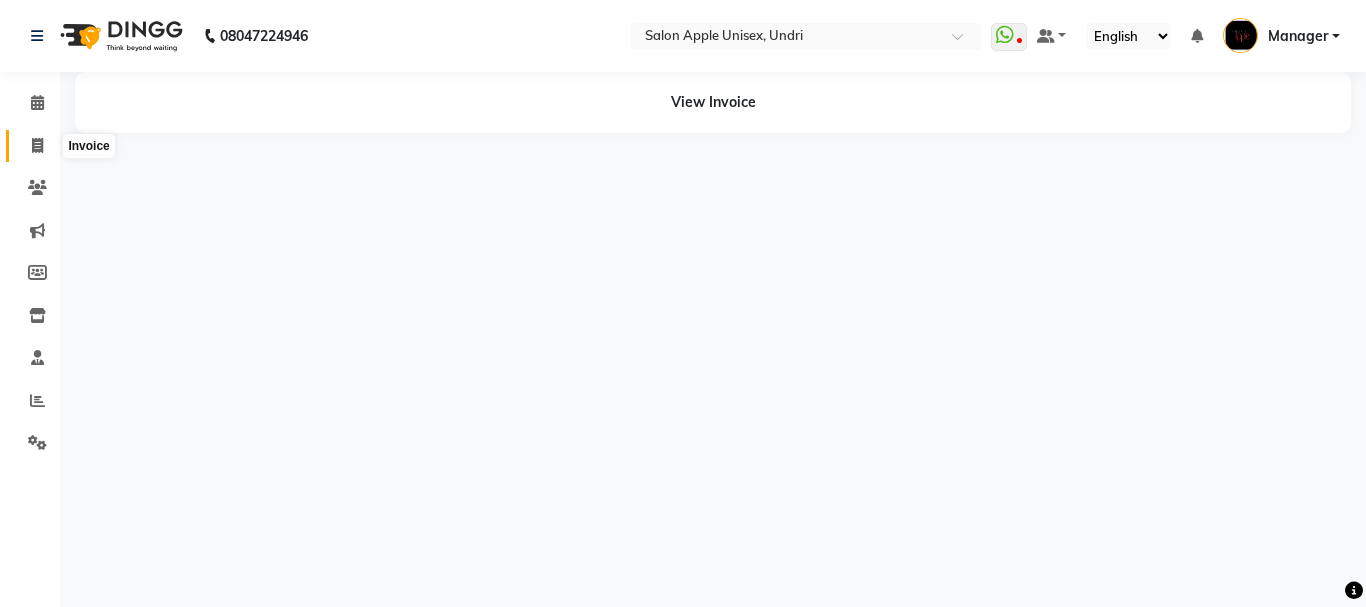 click 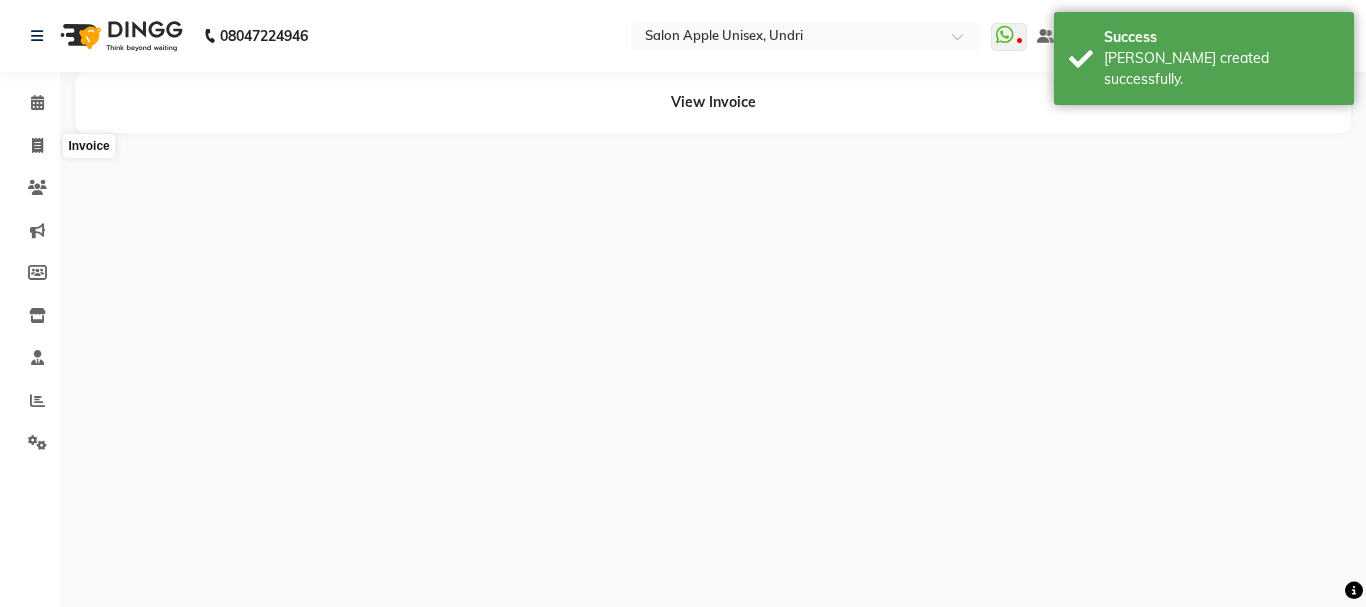 select on "158" 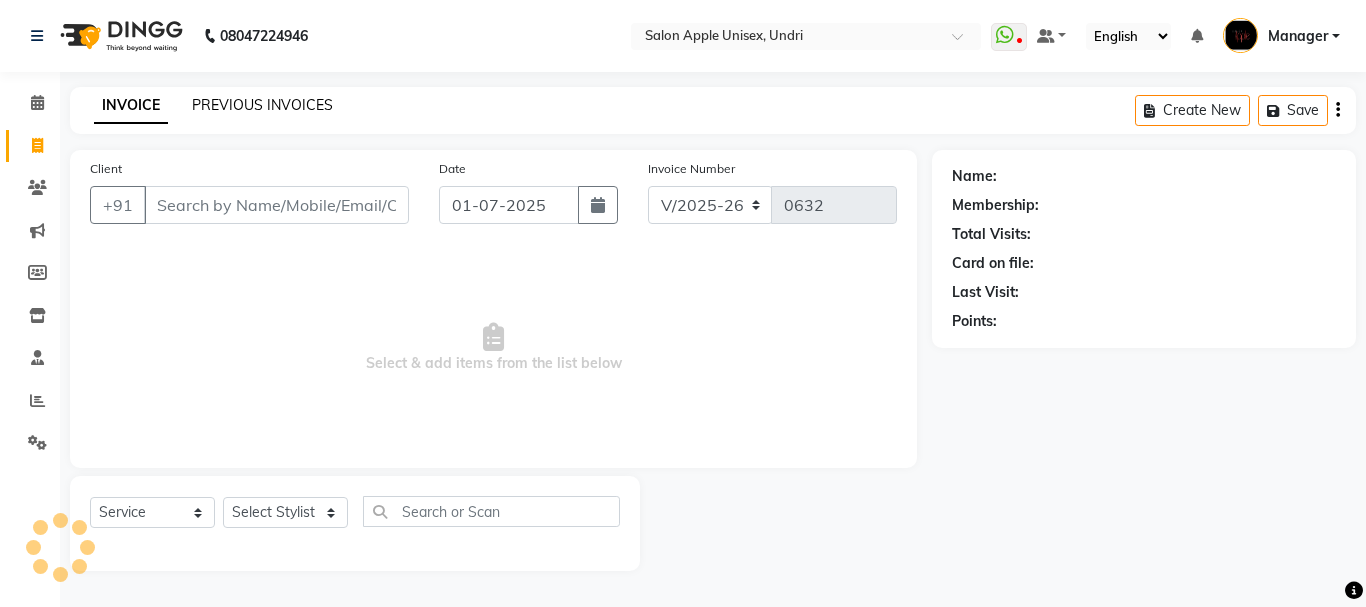 click on "PREVIOUS INVOICES" 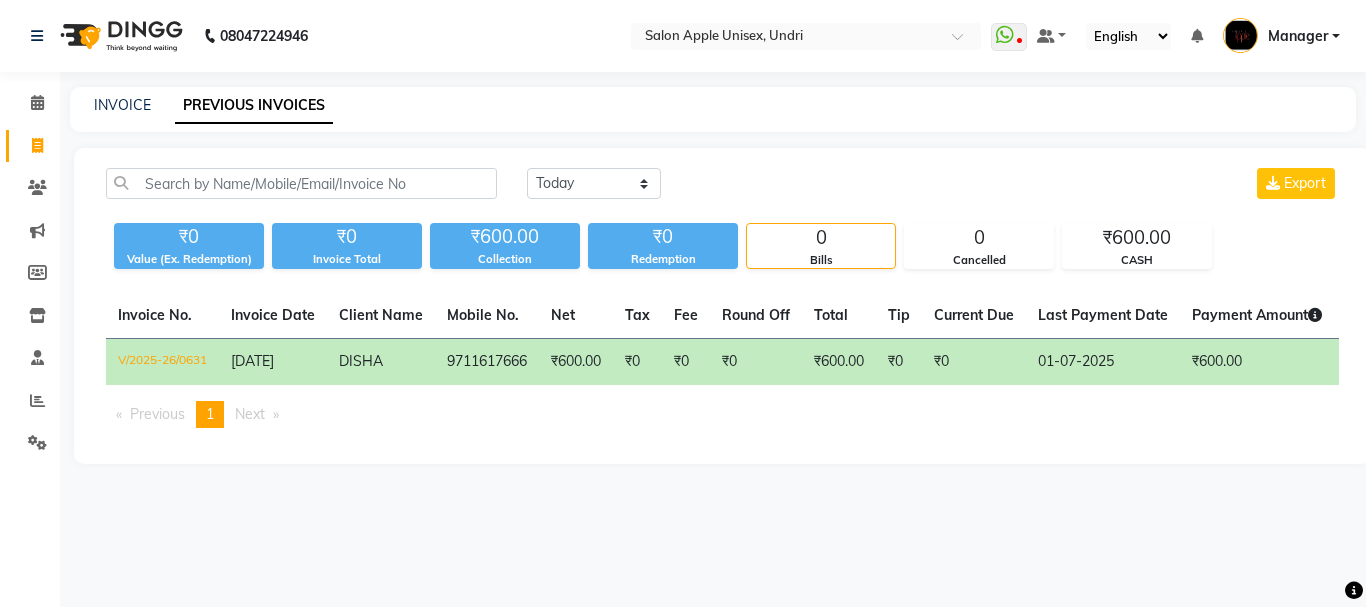 click on "V/2025-26/0631" 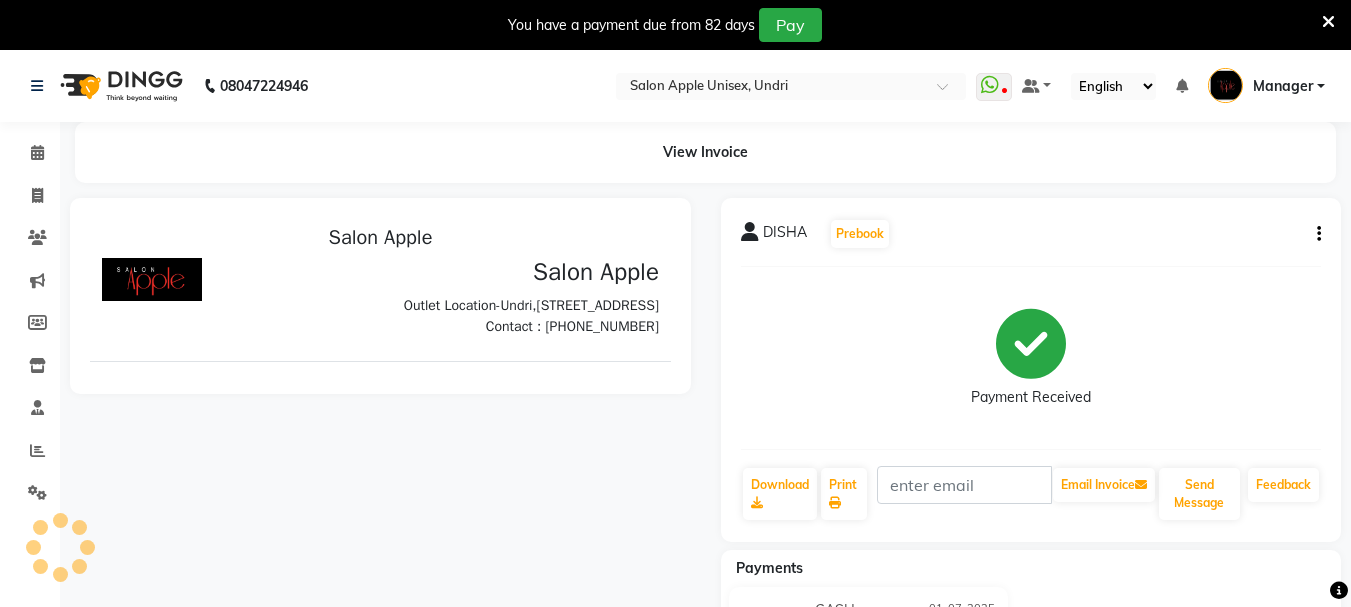 scroll, scrollTop: 0, scrollLeft: 0, axis: both 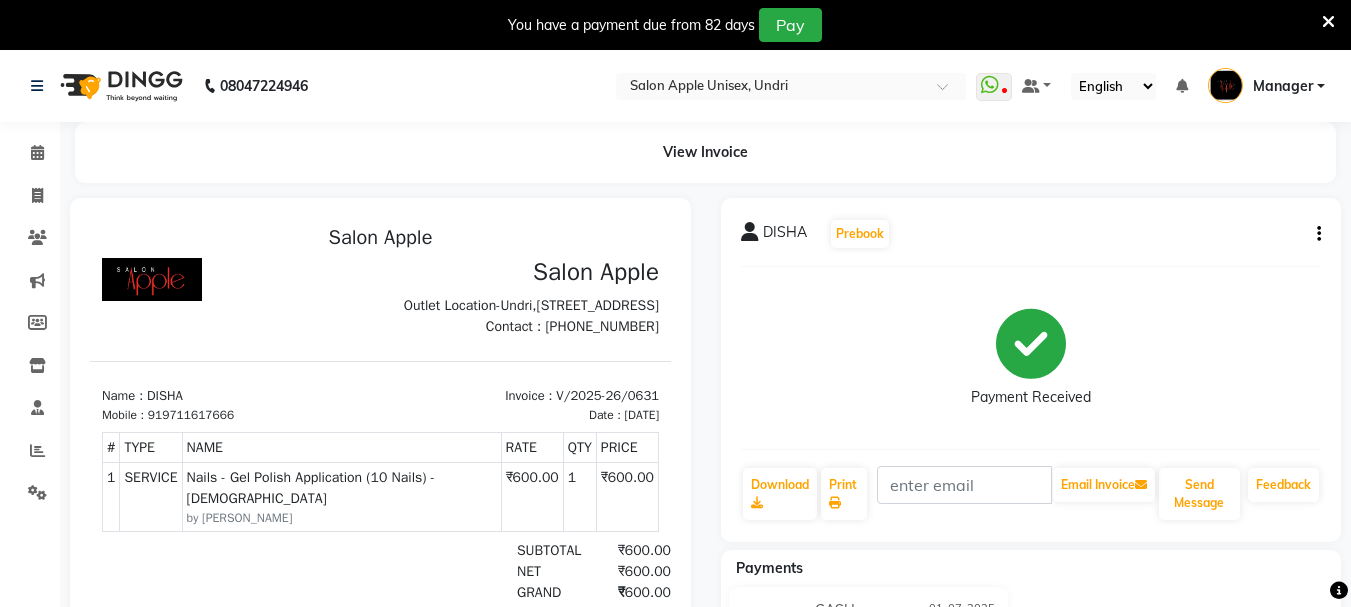 click on "Invoice : V/2025-26/0631
Date  :
07/30/2025" at bounding box center [526, 405] 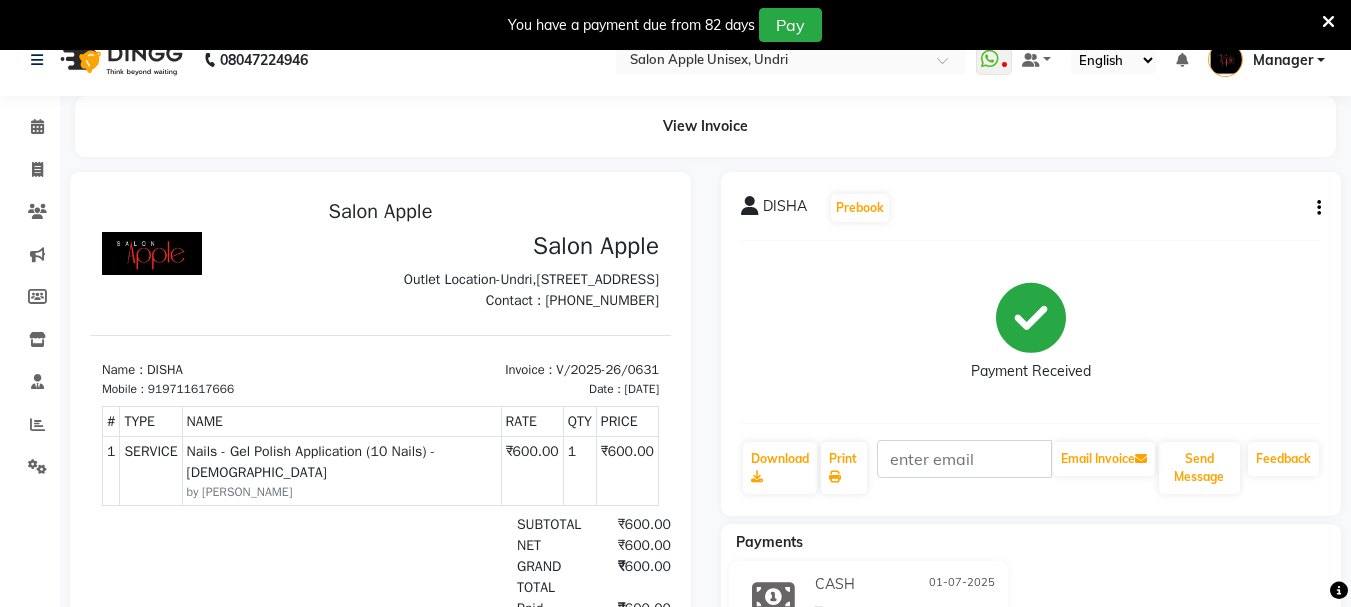 scroll, scrollTop: 0, scrollLeft: 0, axis: both 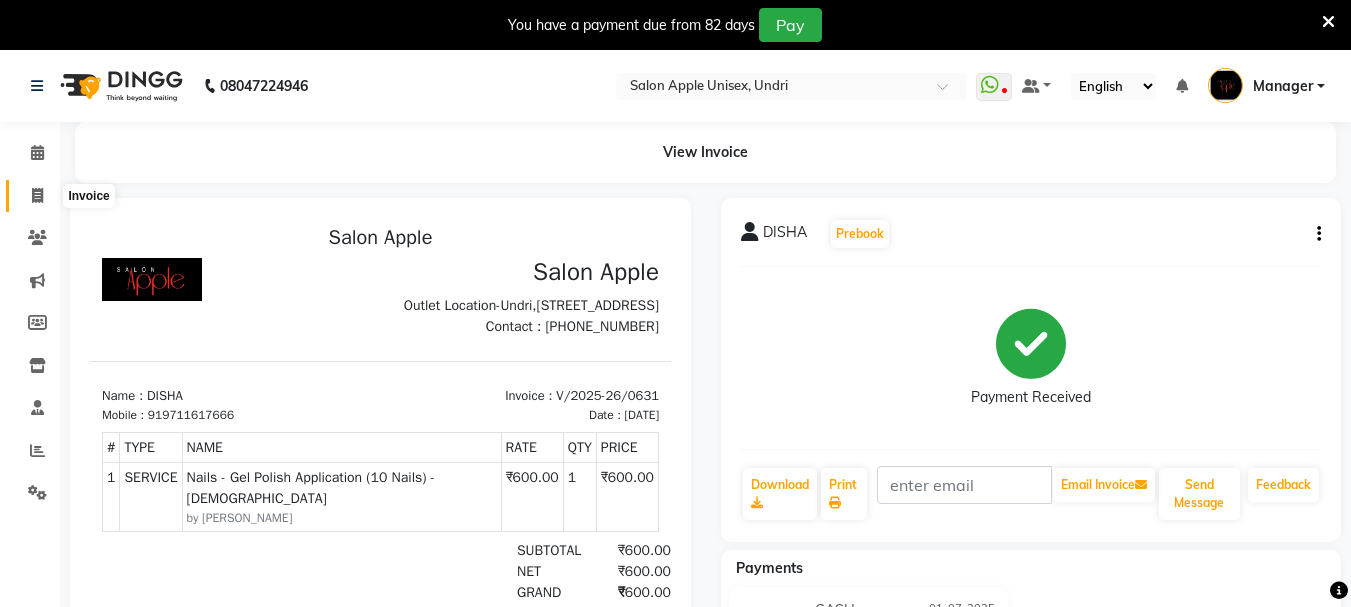 click 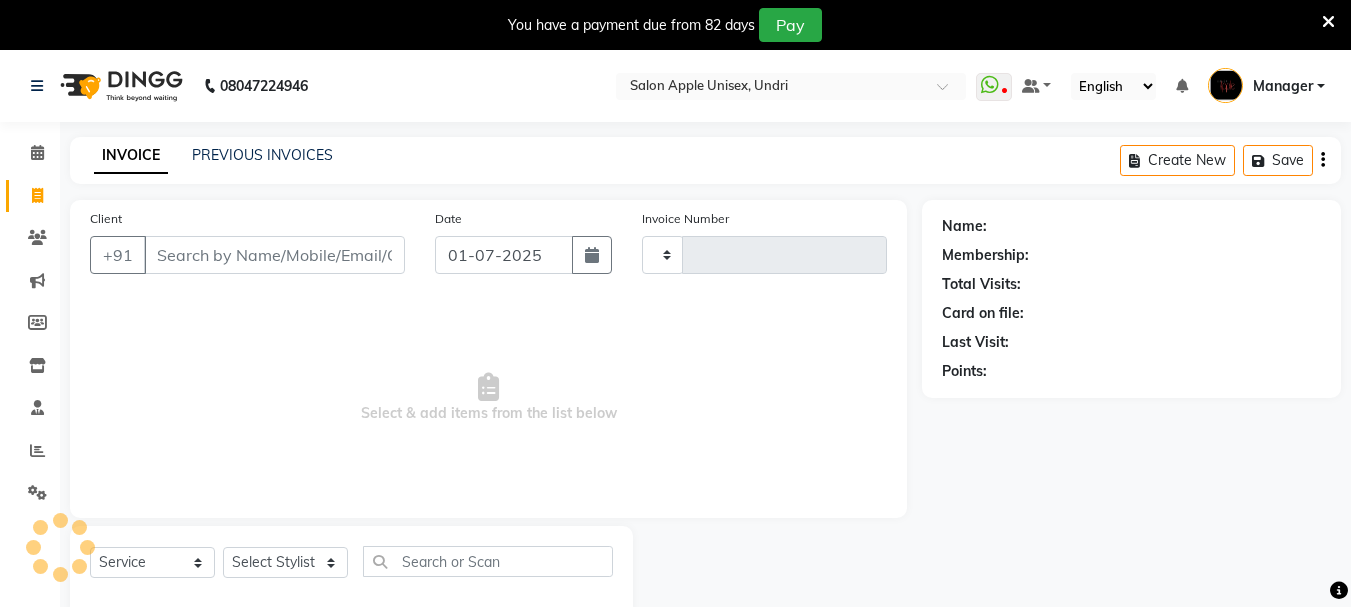 type on "0632" 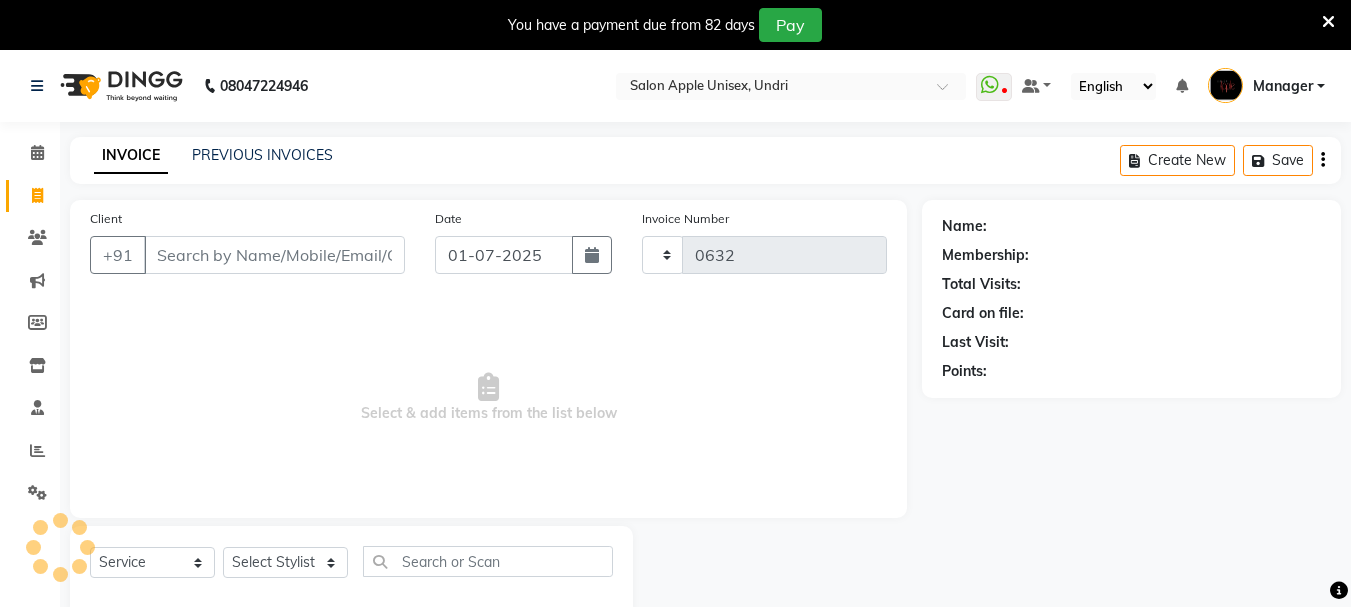 select on "158" 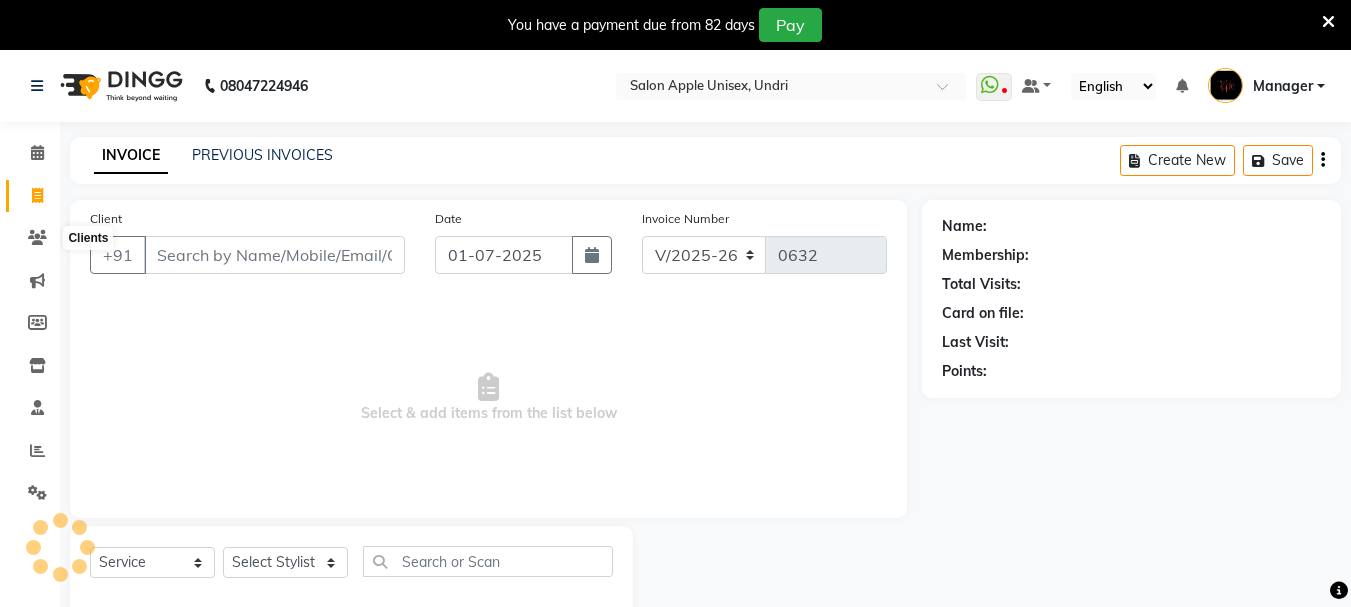 scroll, scrollTop: 50, scrollLeft: 0, axis: vertical 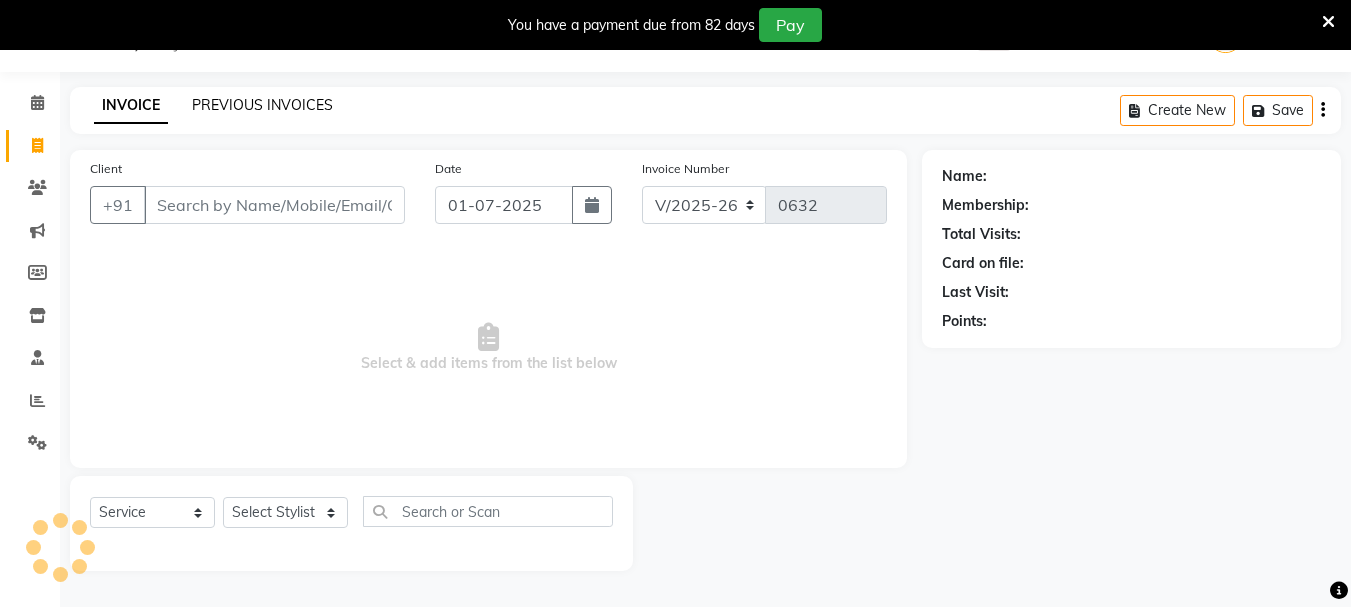 click on "PREVIOUS INVOICES" 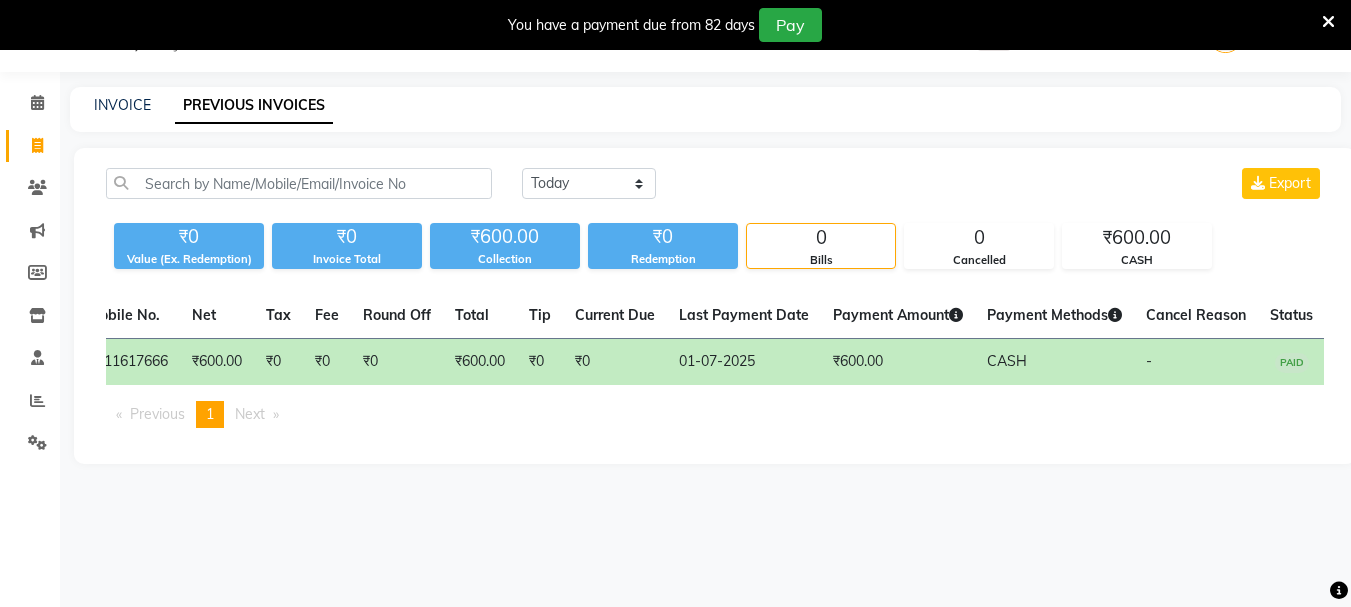 scroll, scrollTop: 0, scrollLeft: 374, axis: horizontal 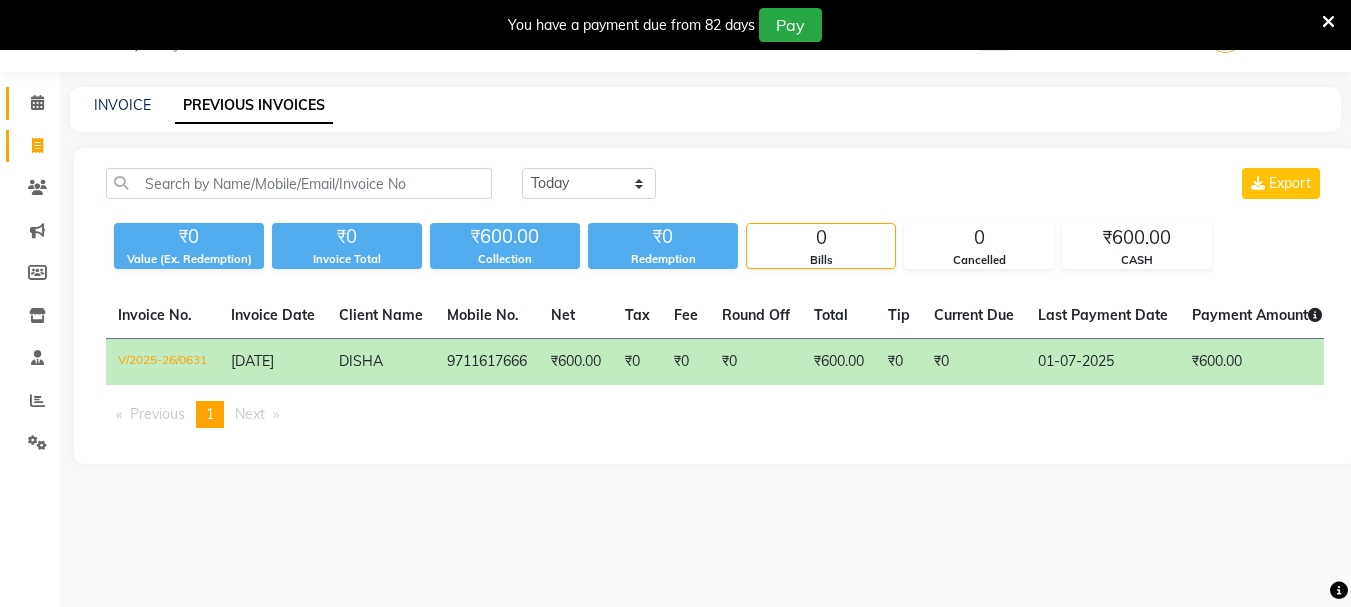 click on "Calendar" 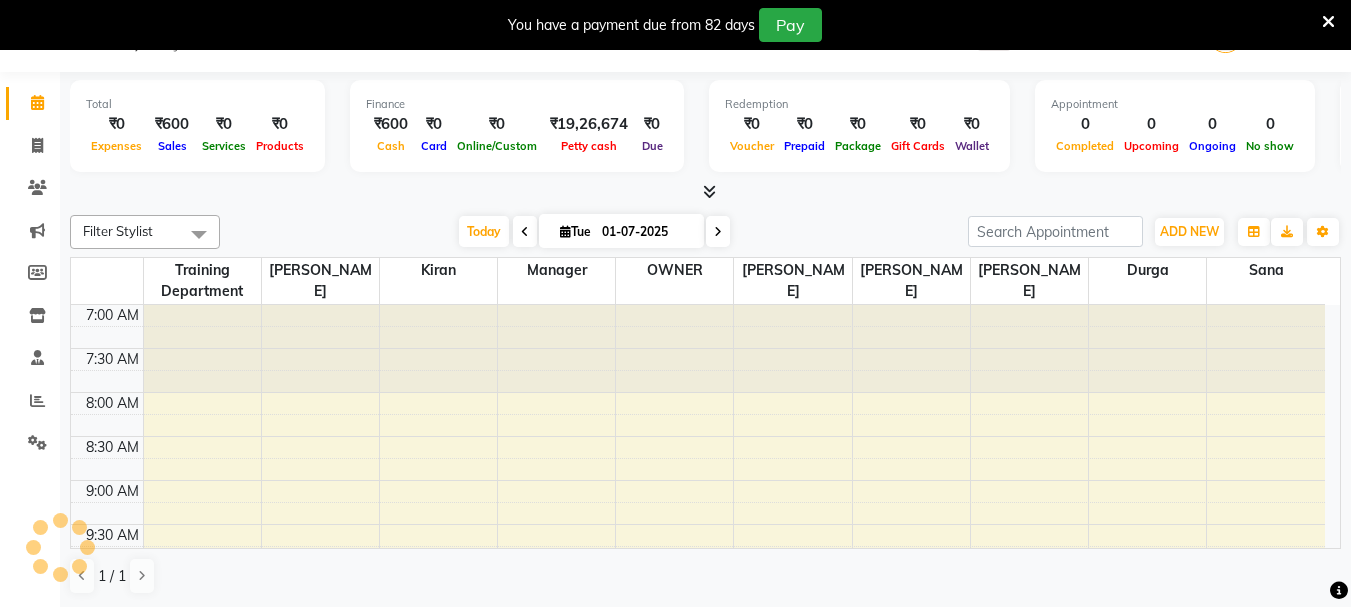scroll, scrollTop: 0, scrollLeft: 0, axis: both 